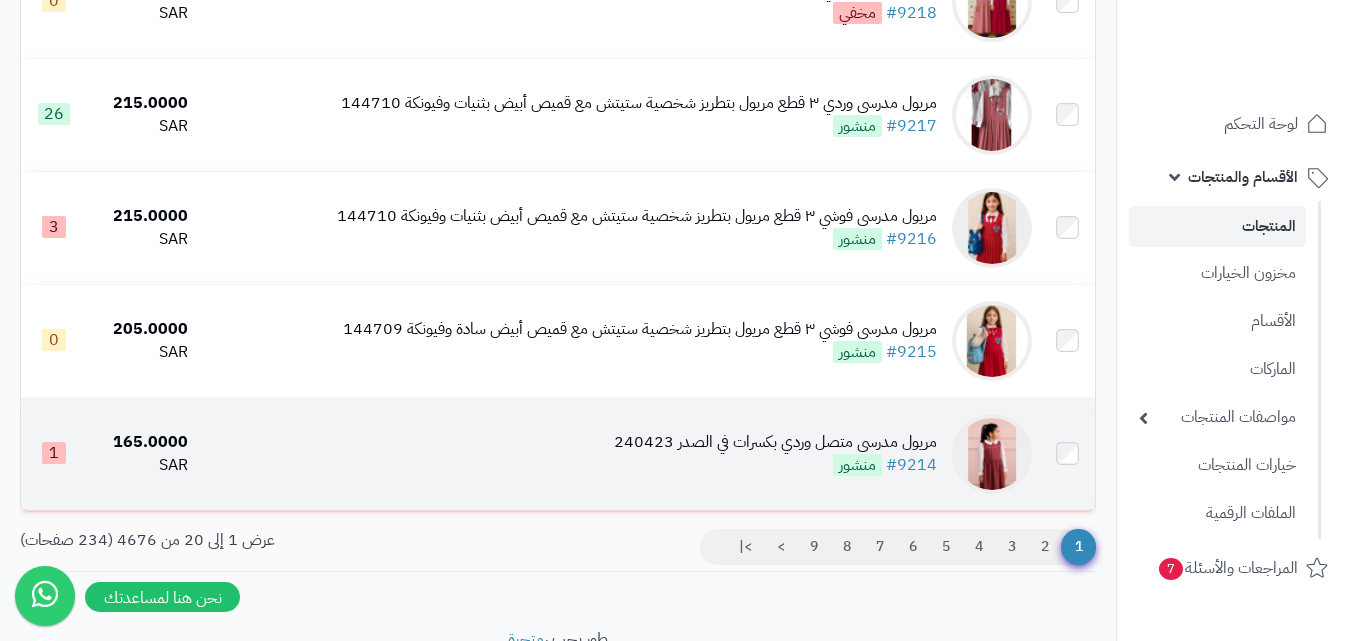 scroll, scrollTop: 2200, scrollLeft: 0, axis: vertical 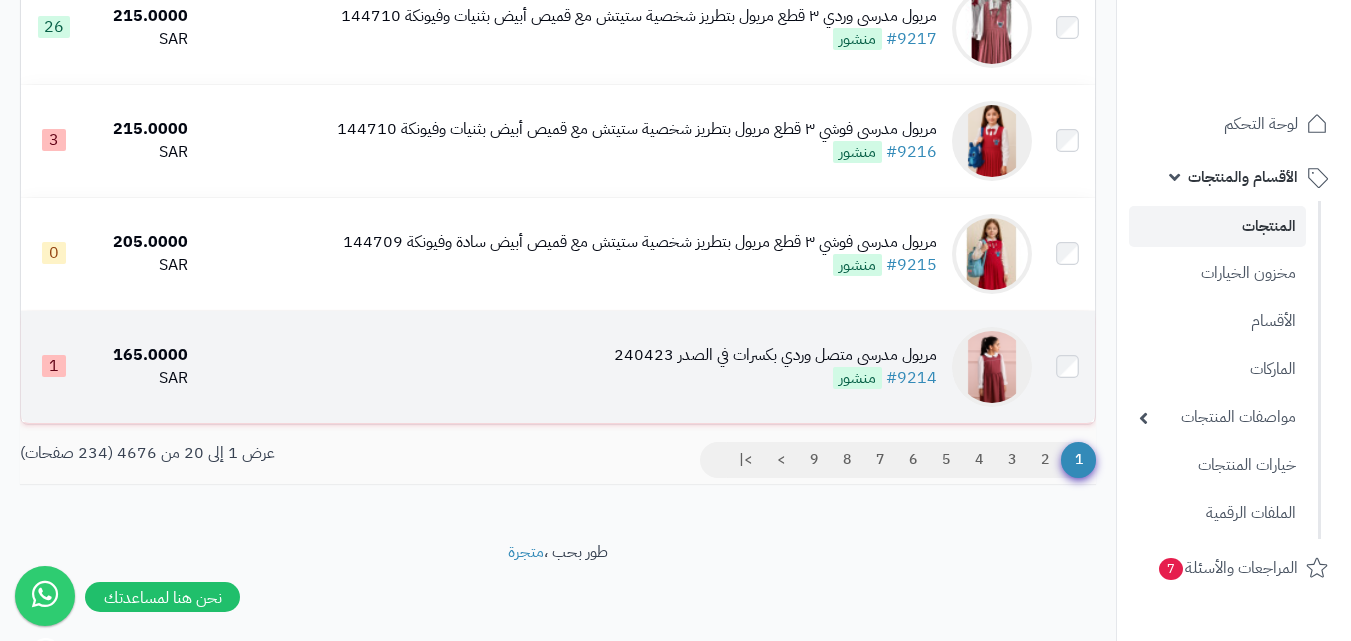 click at bounding box center (992, 367) 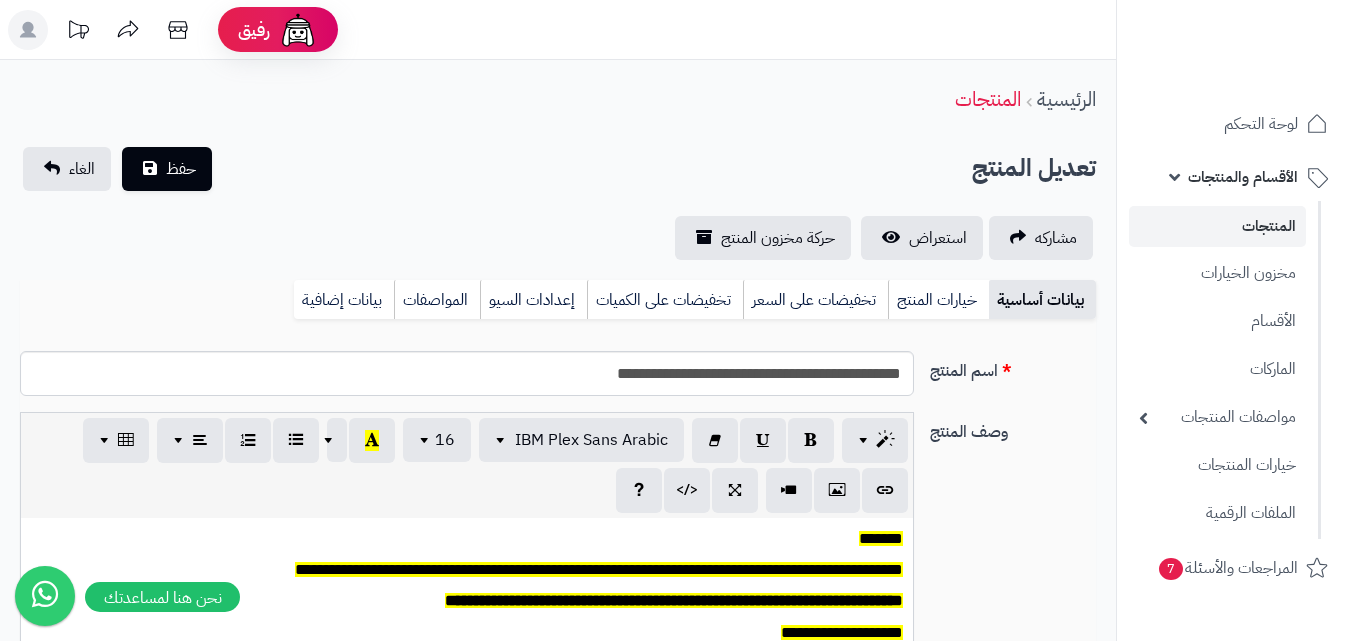 scroll, scrollTop: 0, scrollLeft: 0, axis: both 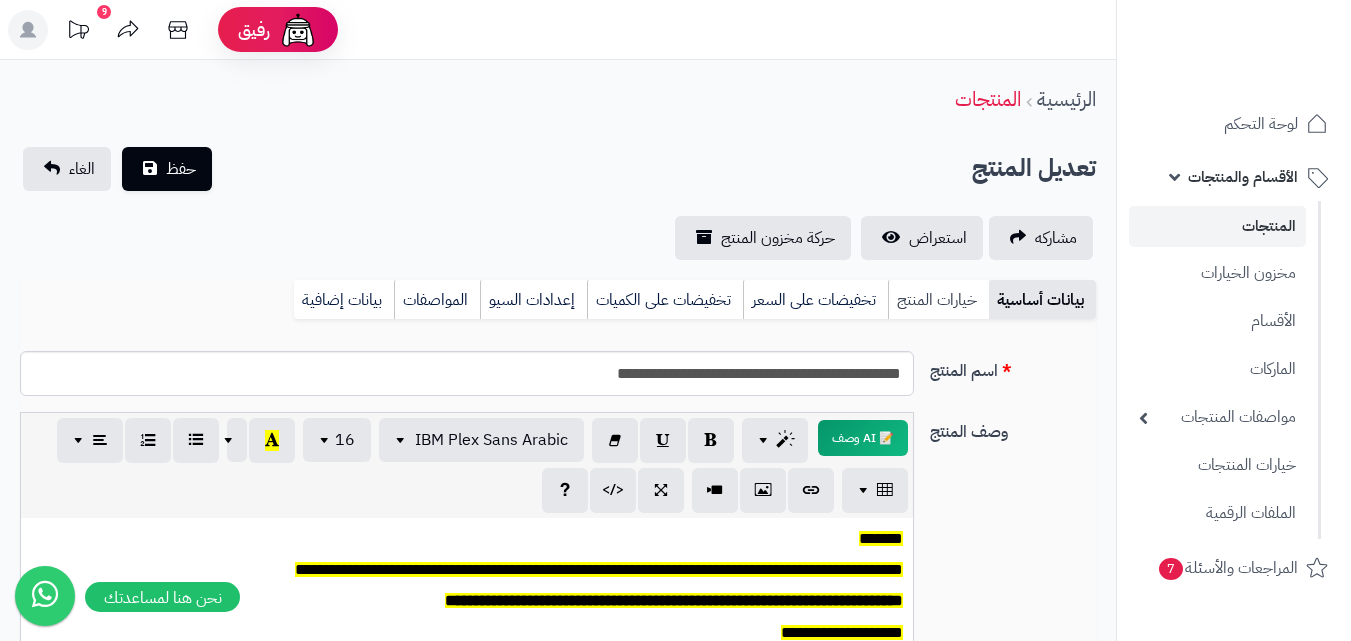 click on "خيارات المنتج" at bounding box center [938, 300] 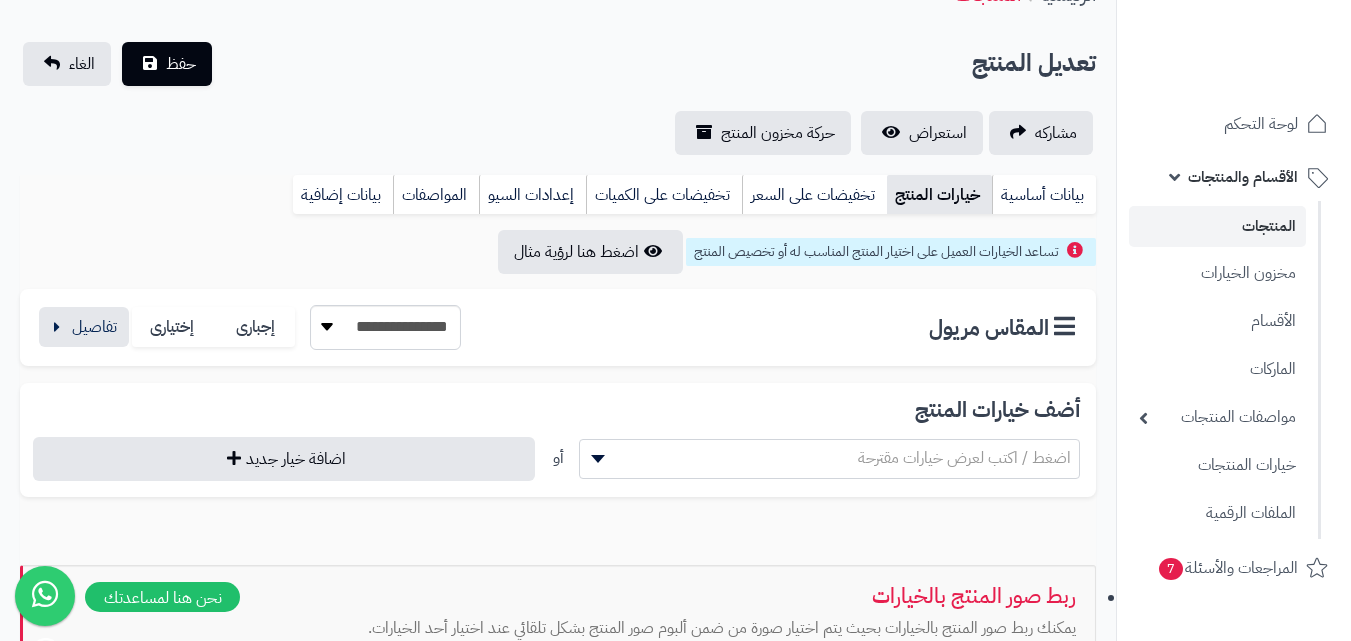 scroll, scrollTop: 300, scrollLeft: 0, axis: vertical 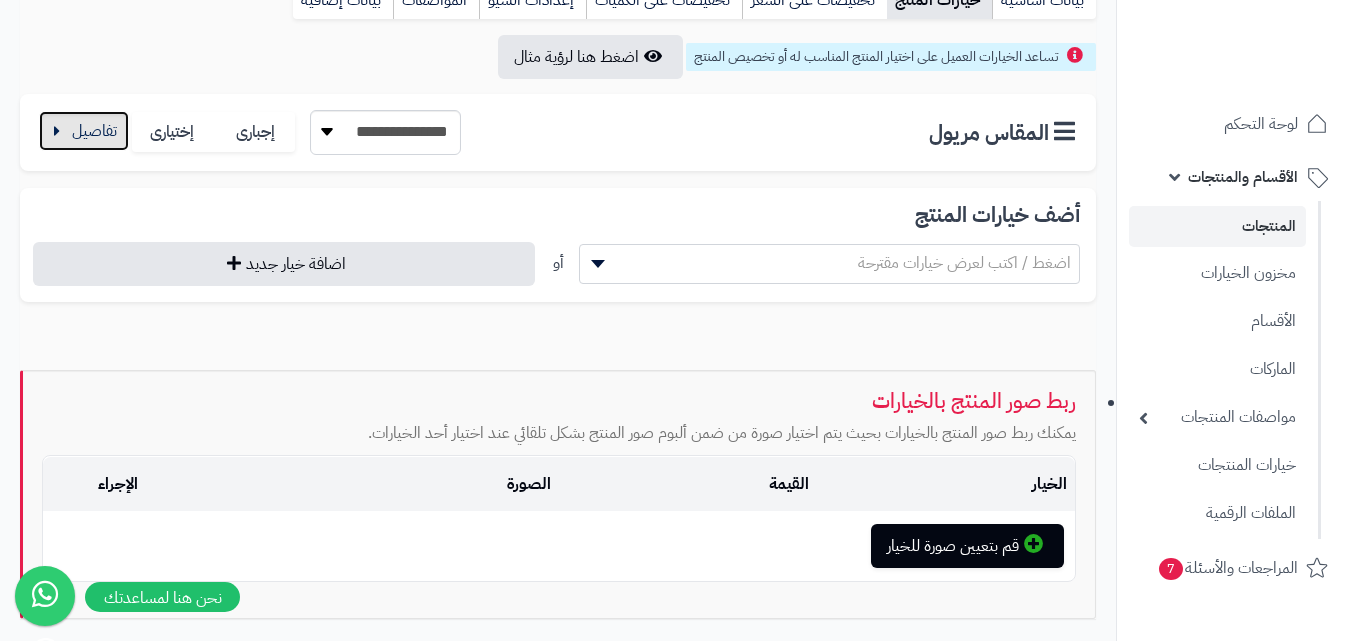 click at bounding box center (84, 131) 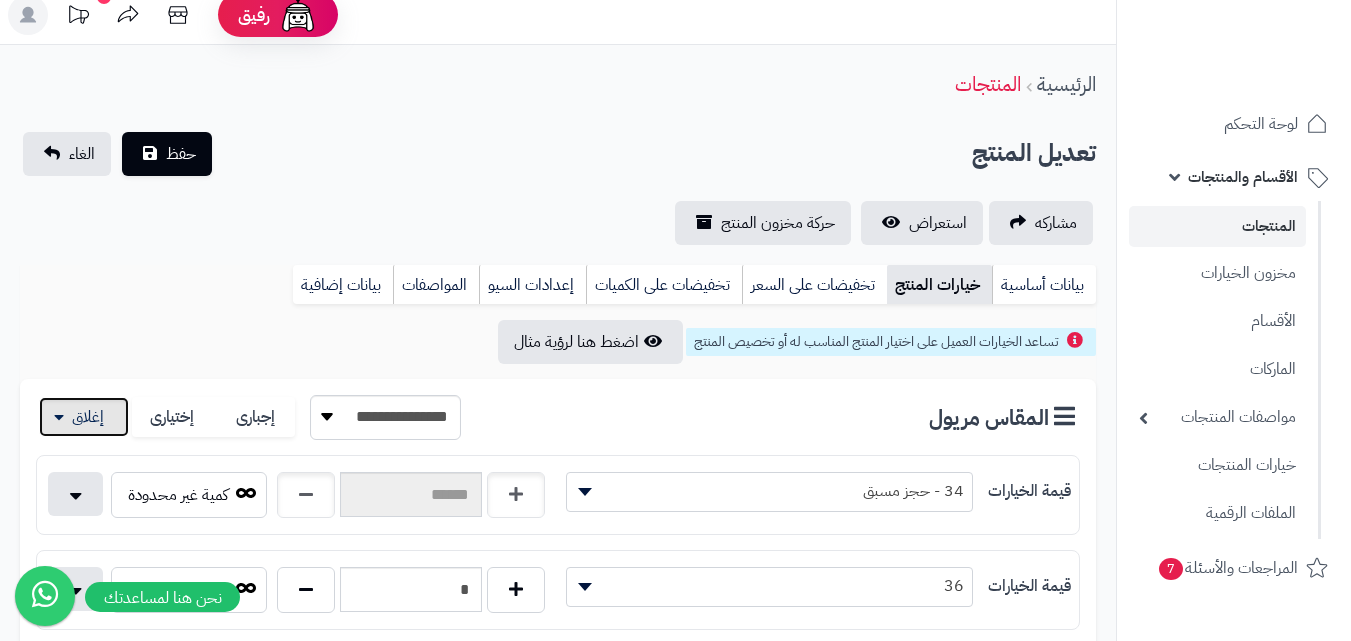 scroll, scrollTop: 0, scrollLeft: 0, axis: both 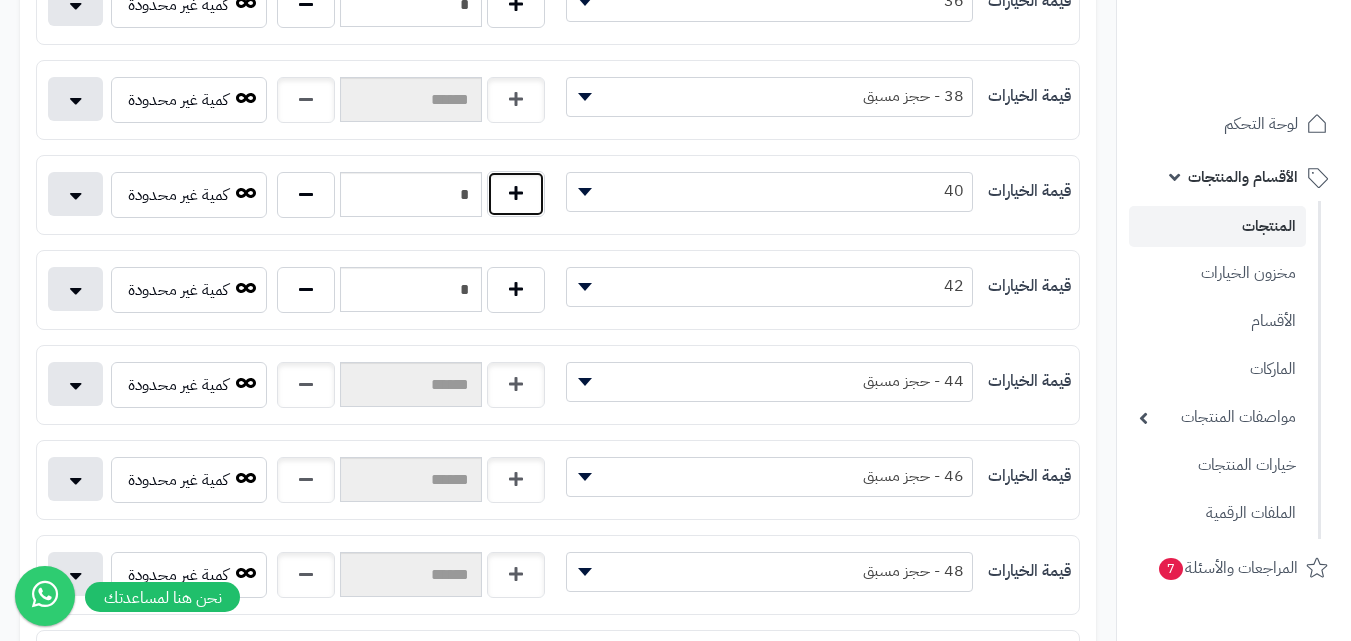 click at bounding box center [516, 194] 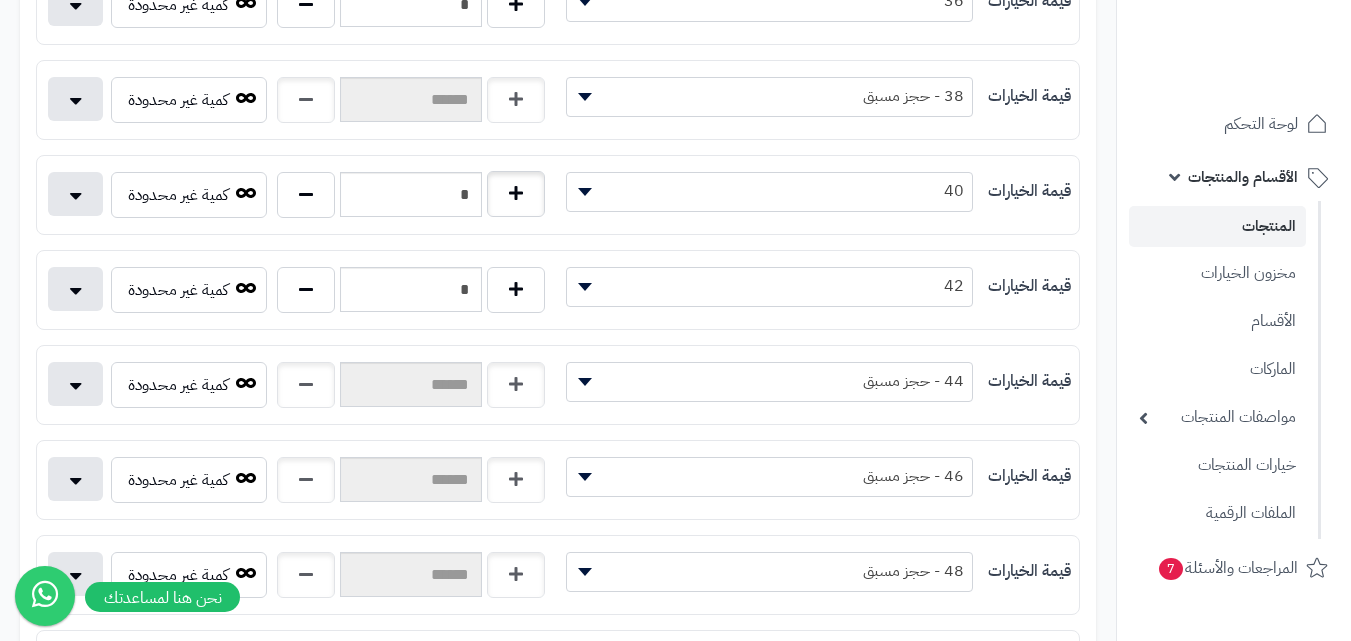 type on "*" 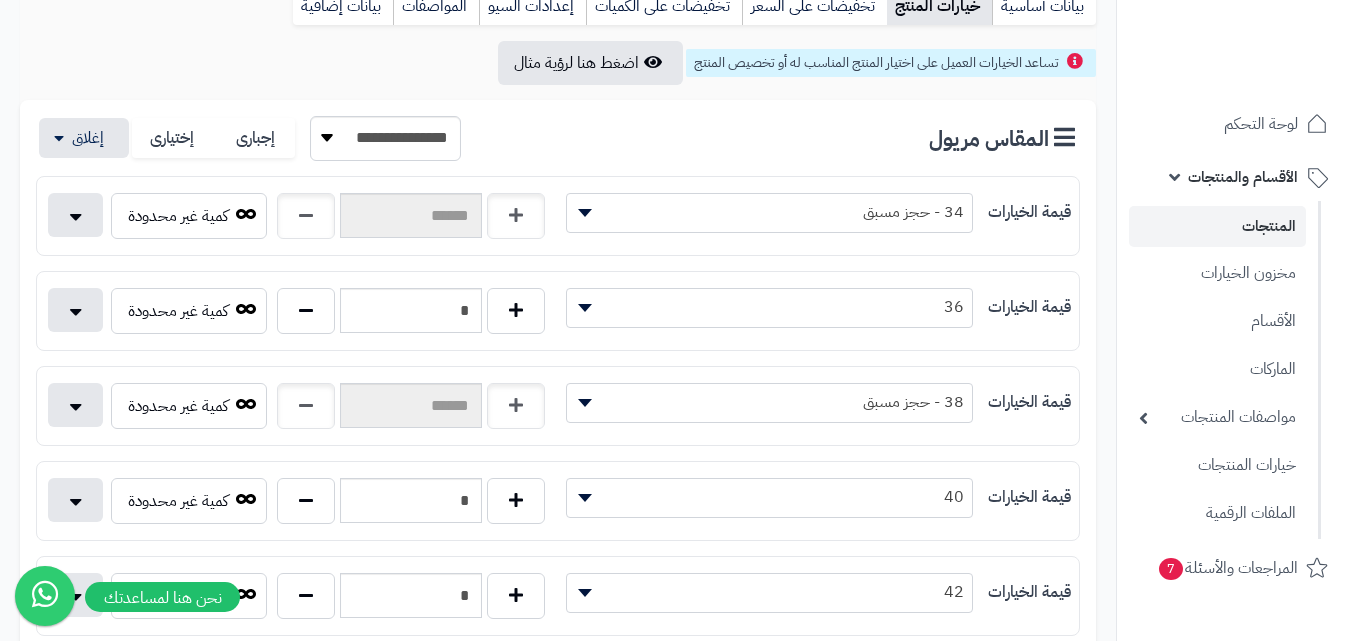 scroll, scrollTop: 100, scrollLeft: 0, axis: vertical 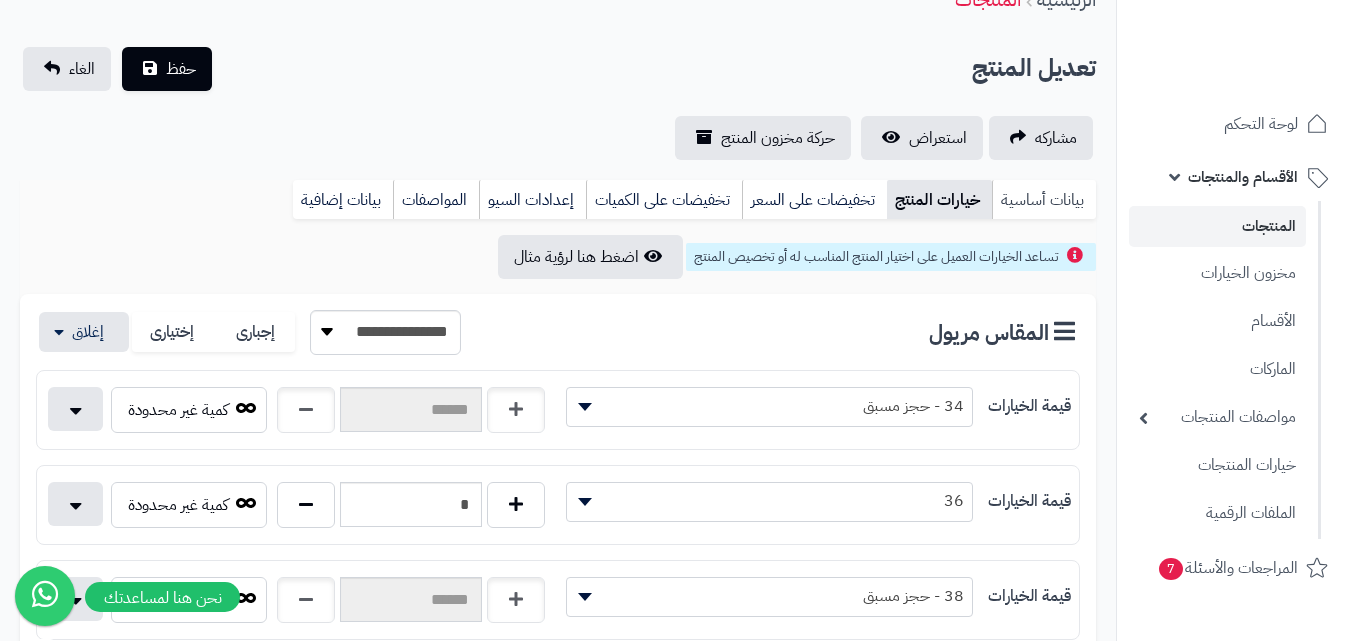 click on "بيانات أساسية" at bounding box center (1044, 200) 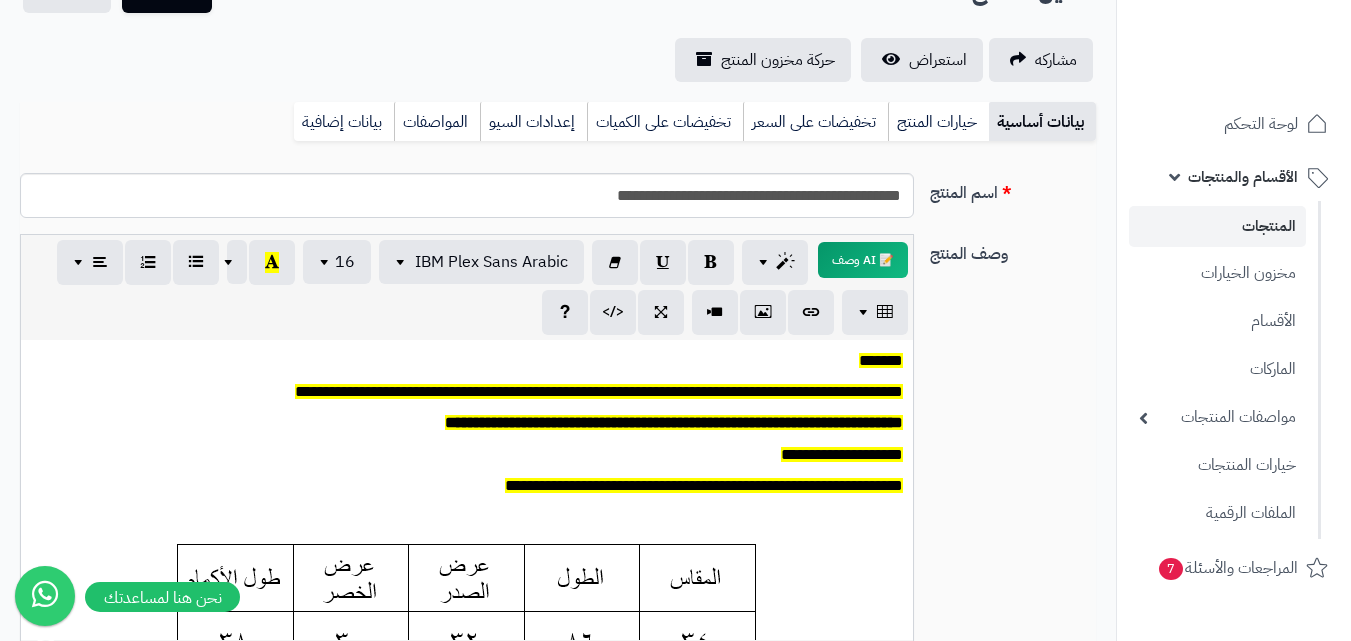 scroll, scrollTop: 700, scrollLeft: 0, axis: vertical 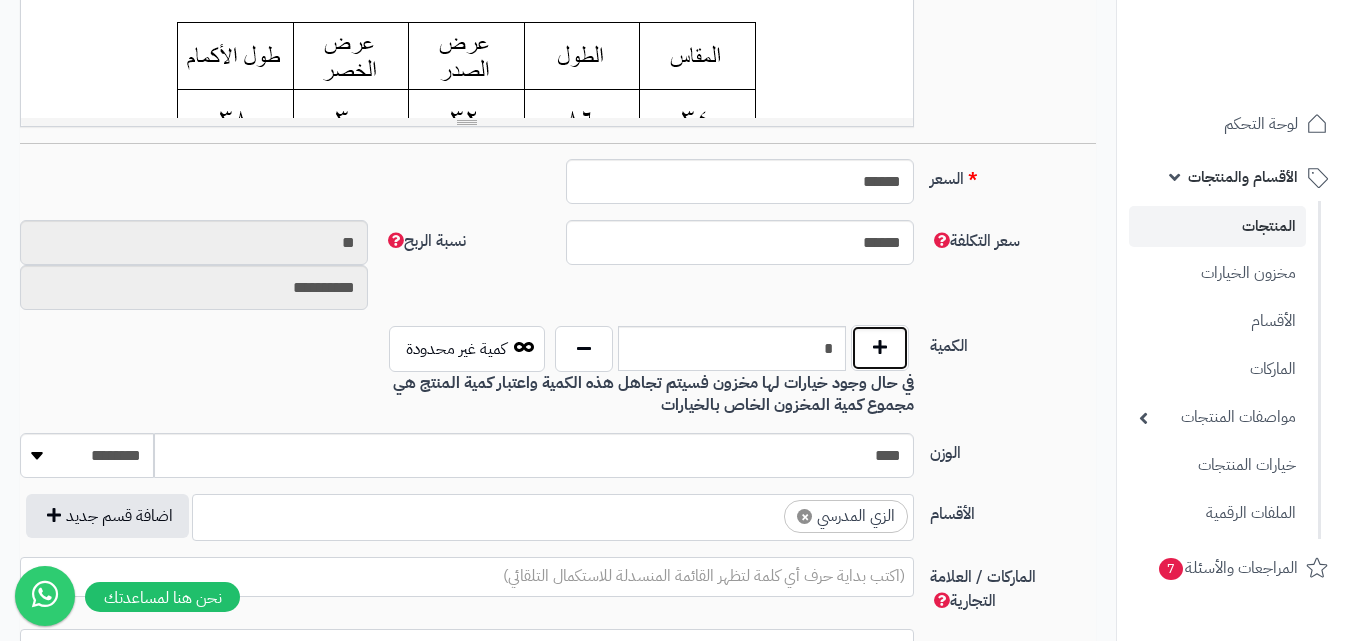 click at bounding box center (880, 348) 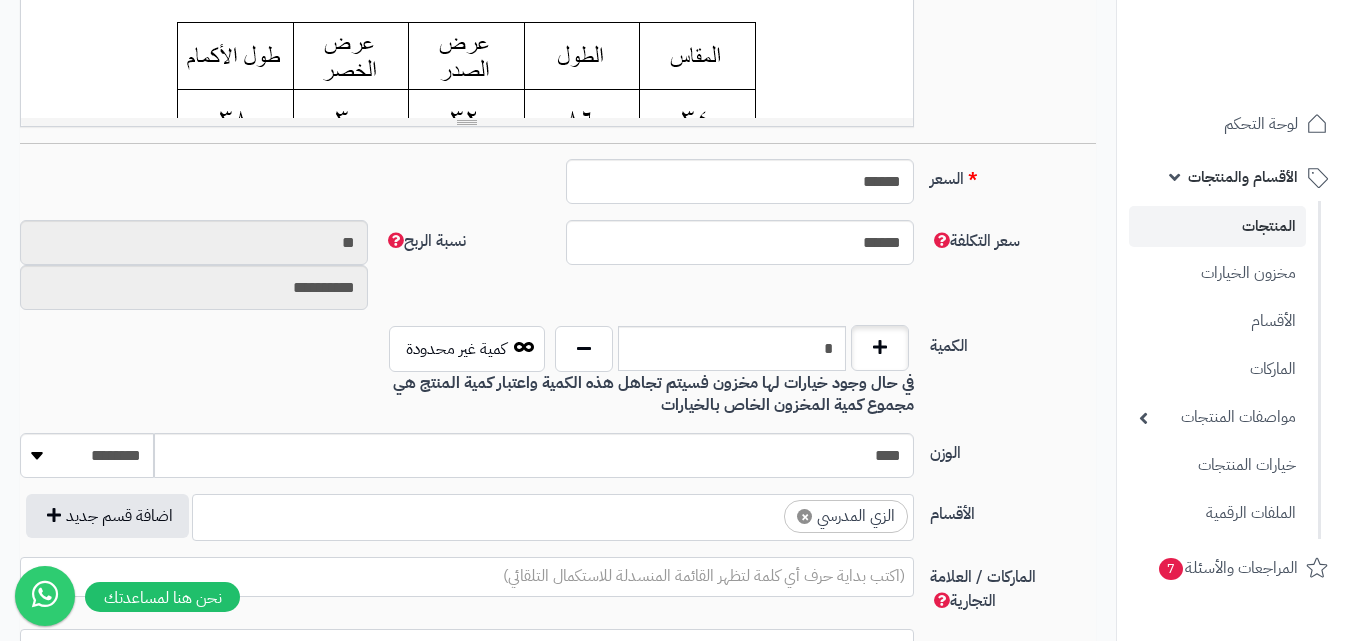type on "*" 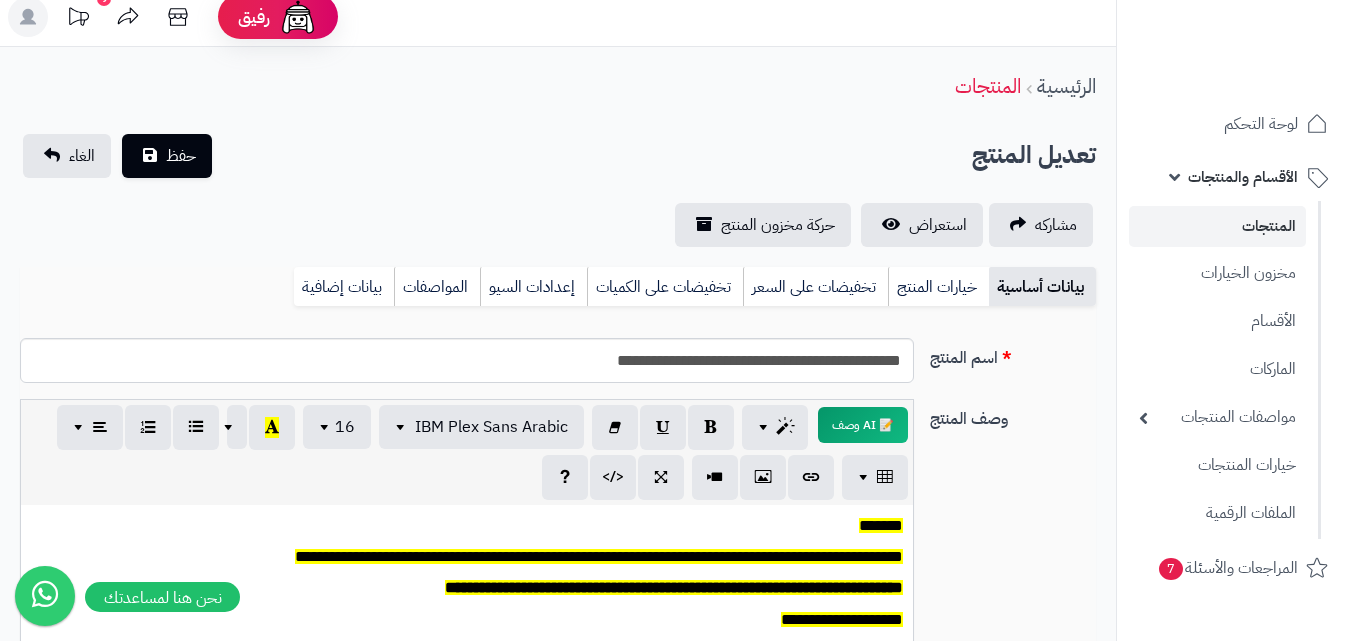 scroll, scrollTop: 0, scrollLeft: 0, axis: both 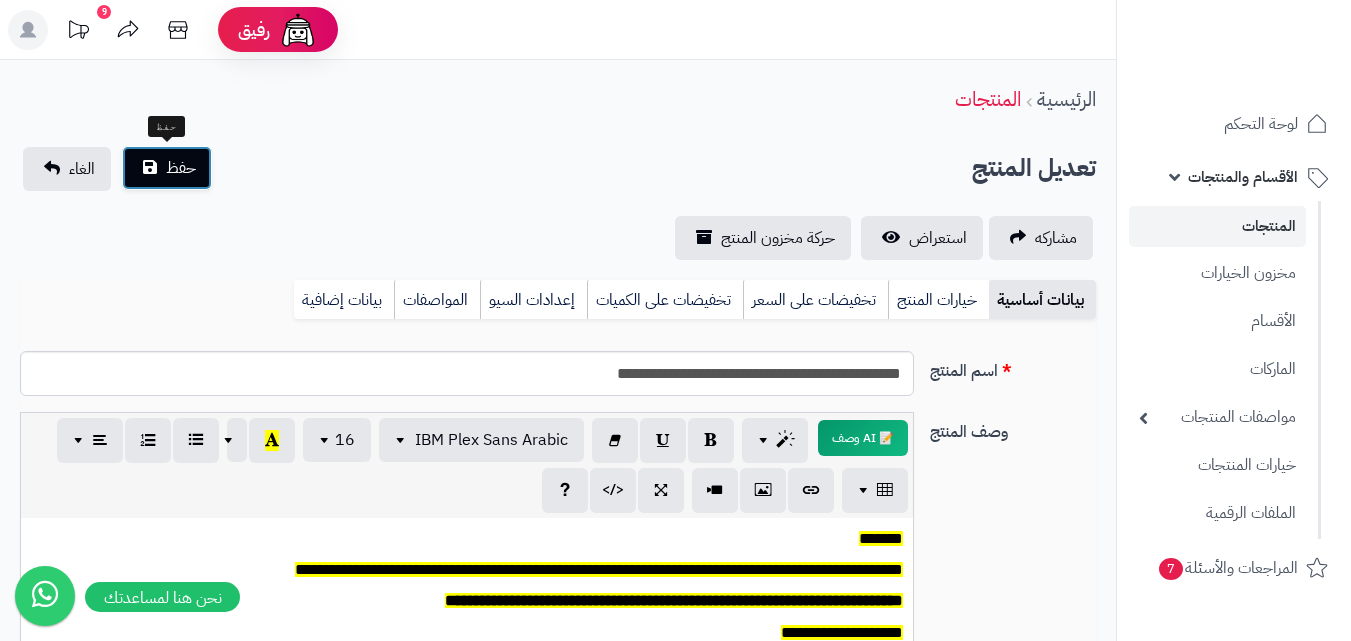 click on "حفظ" at bounding box center [167, 168] 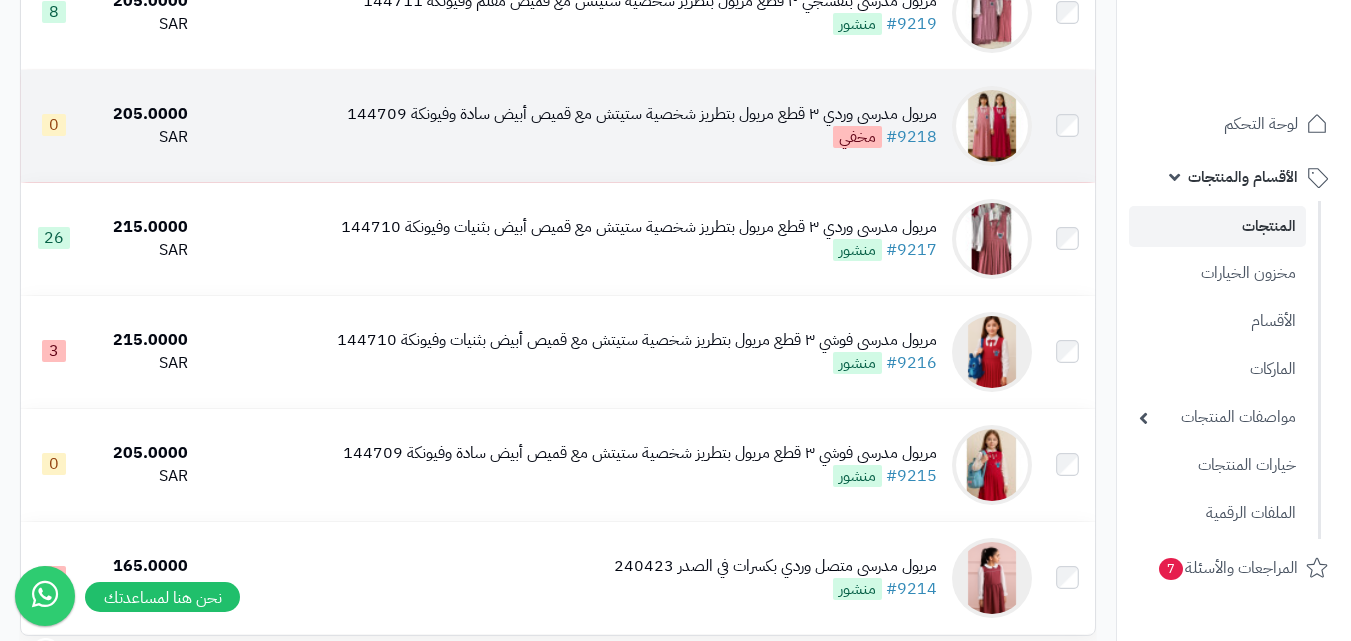 scroll, scrollTop: 2000, scrollLeft: 0, axis: vertical 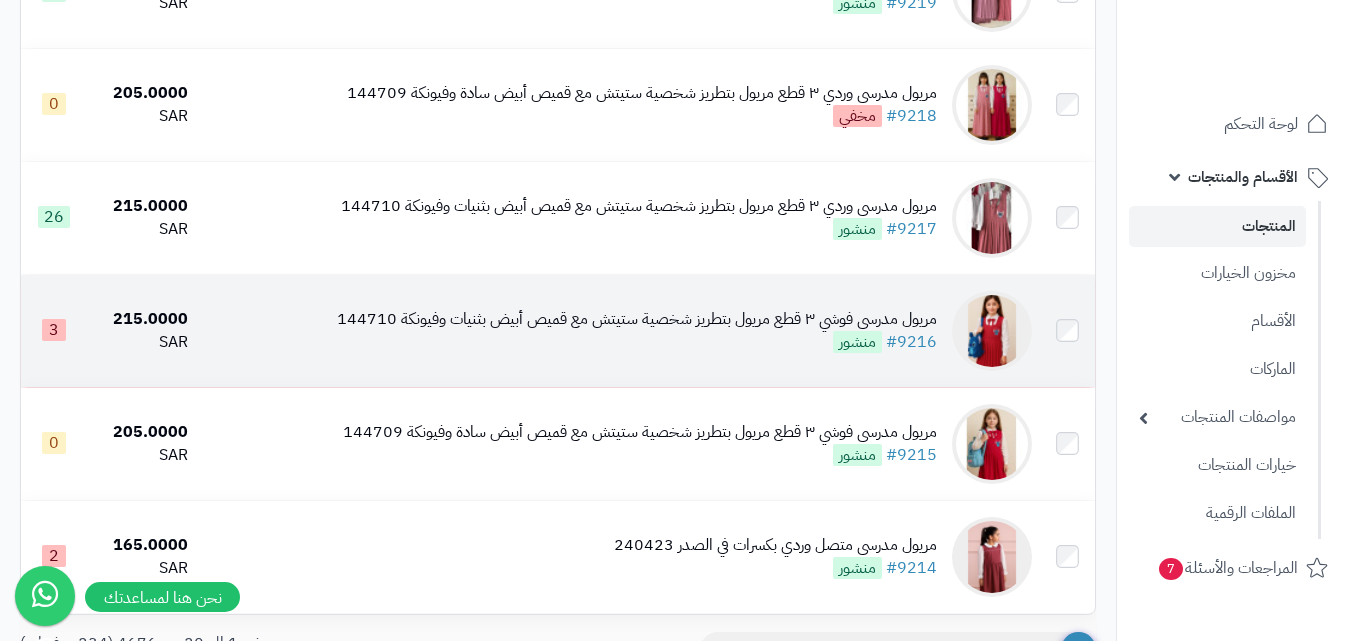 click at bounding box center (992, 331) 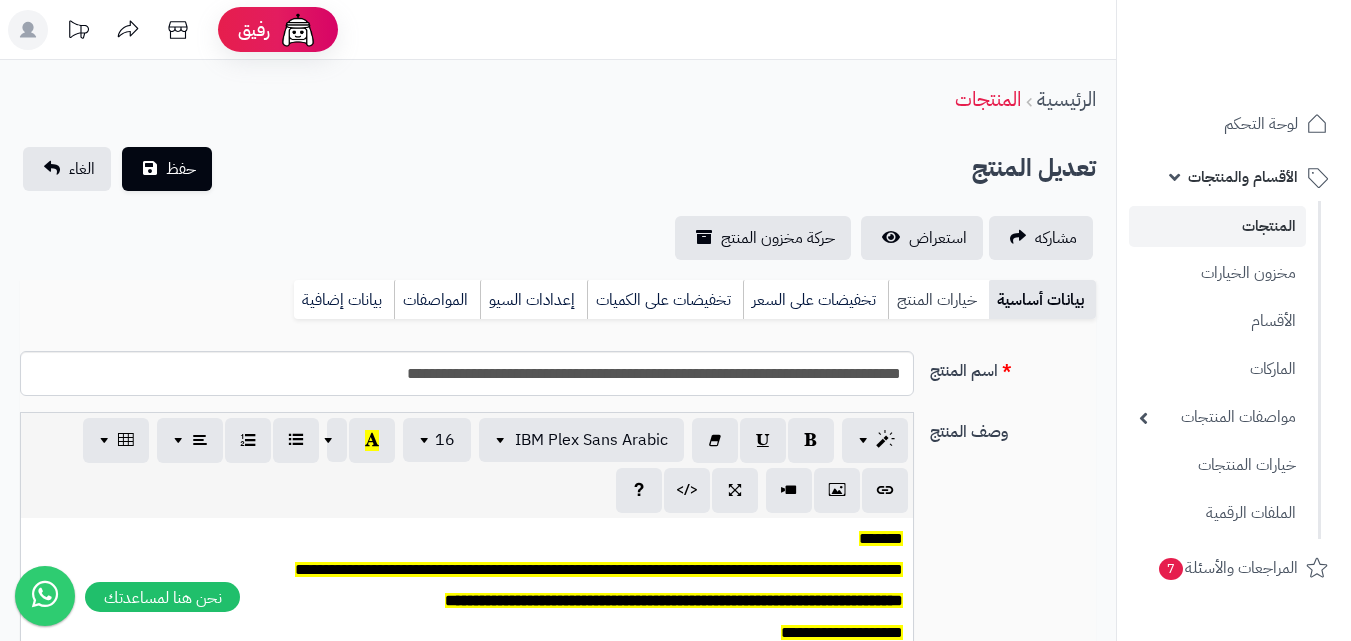scroll, scrollTop: 0, scrollLeft: 0, axis: both 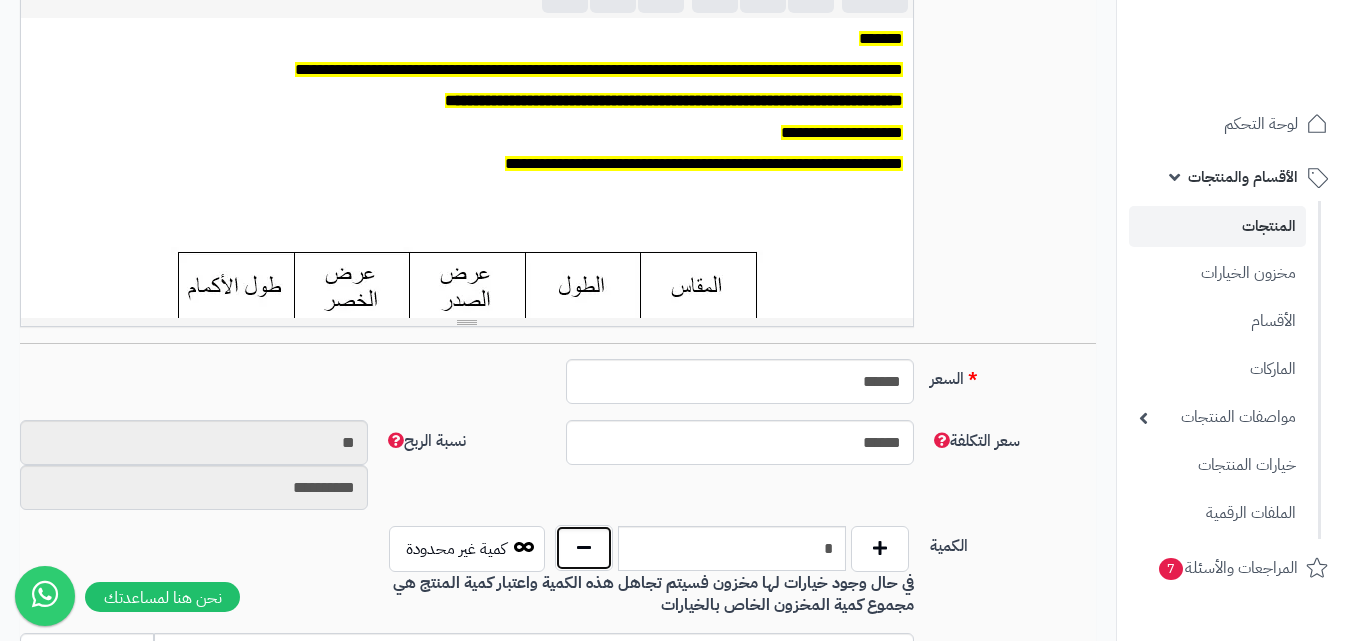 click at bounding box center [584, 548] 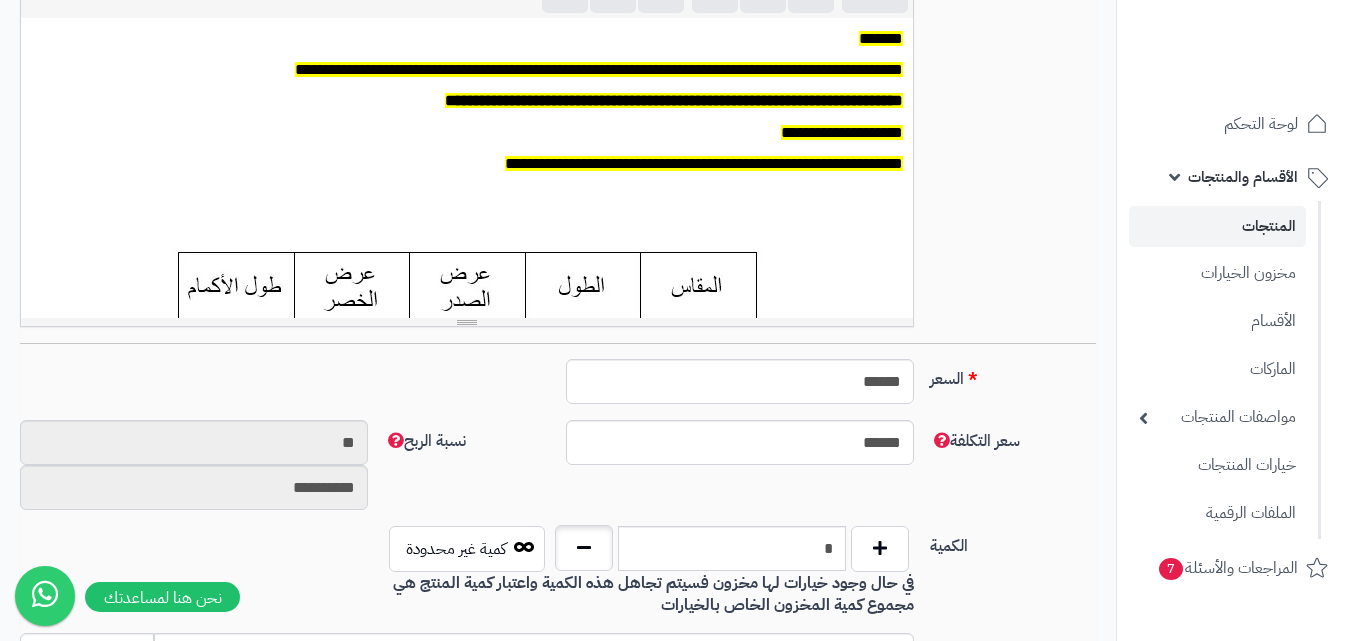 type on "*" 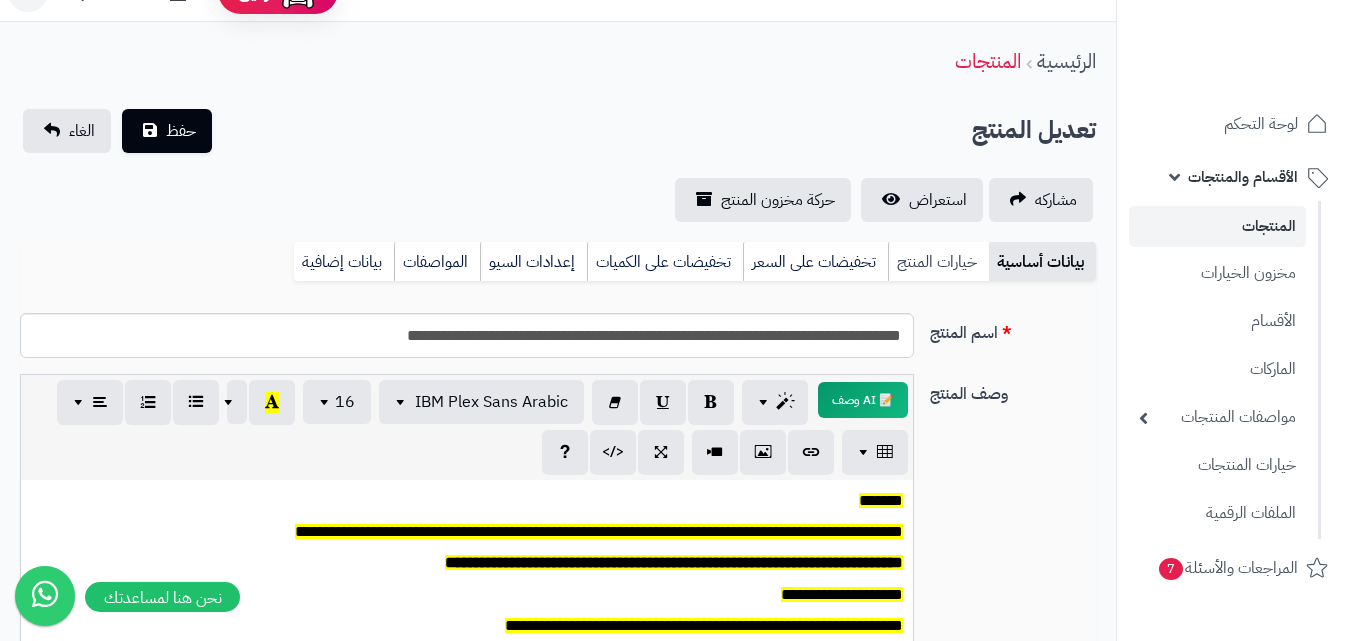scroll, scrollTop: 0, scrollLeft: 0, axis: both 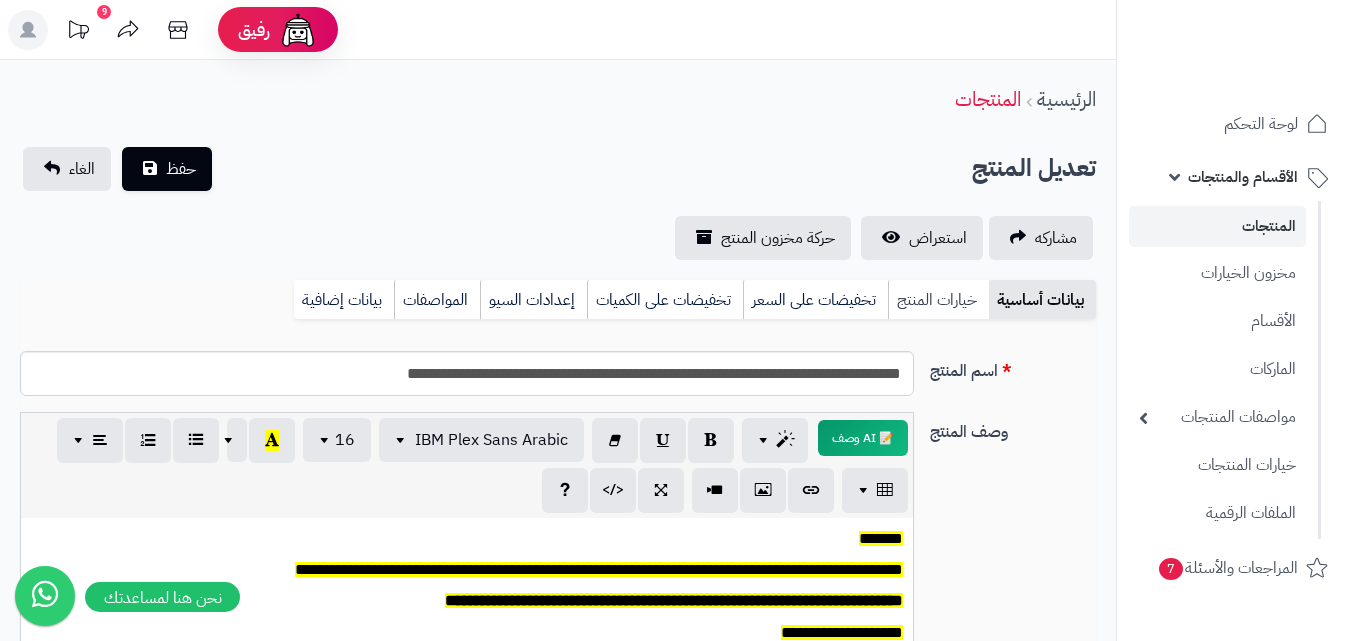 click on "خيارات المنتج" at bounding box center [938, 300] 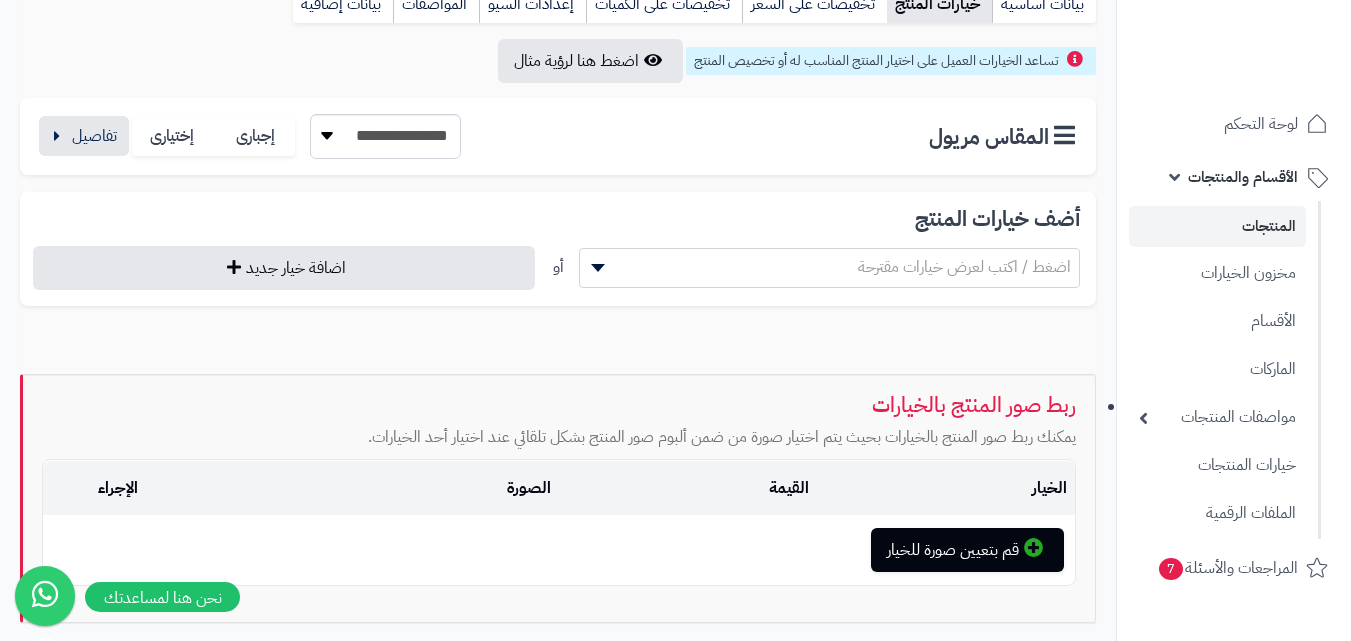 scroll, scrollTop: 300, scrollLeft: 0, axis: vertical 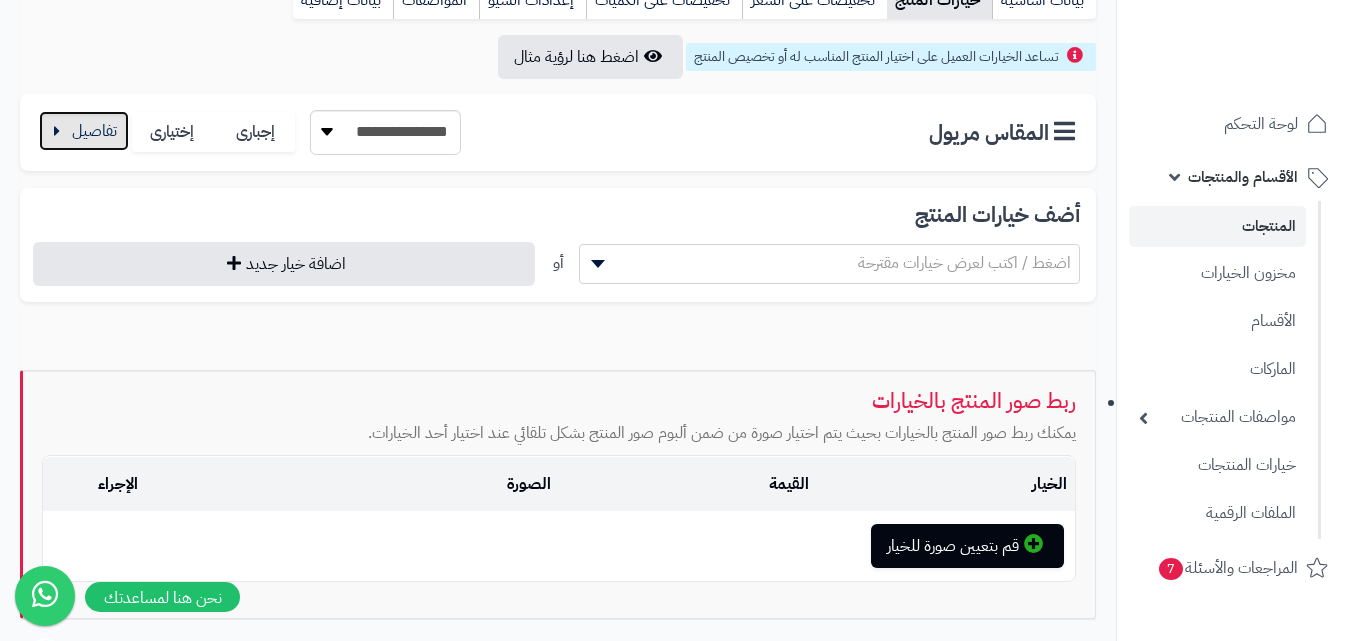 click at bounding box center (84, 131) 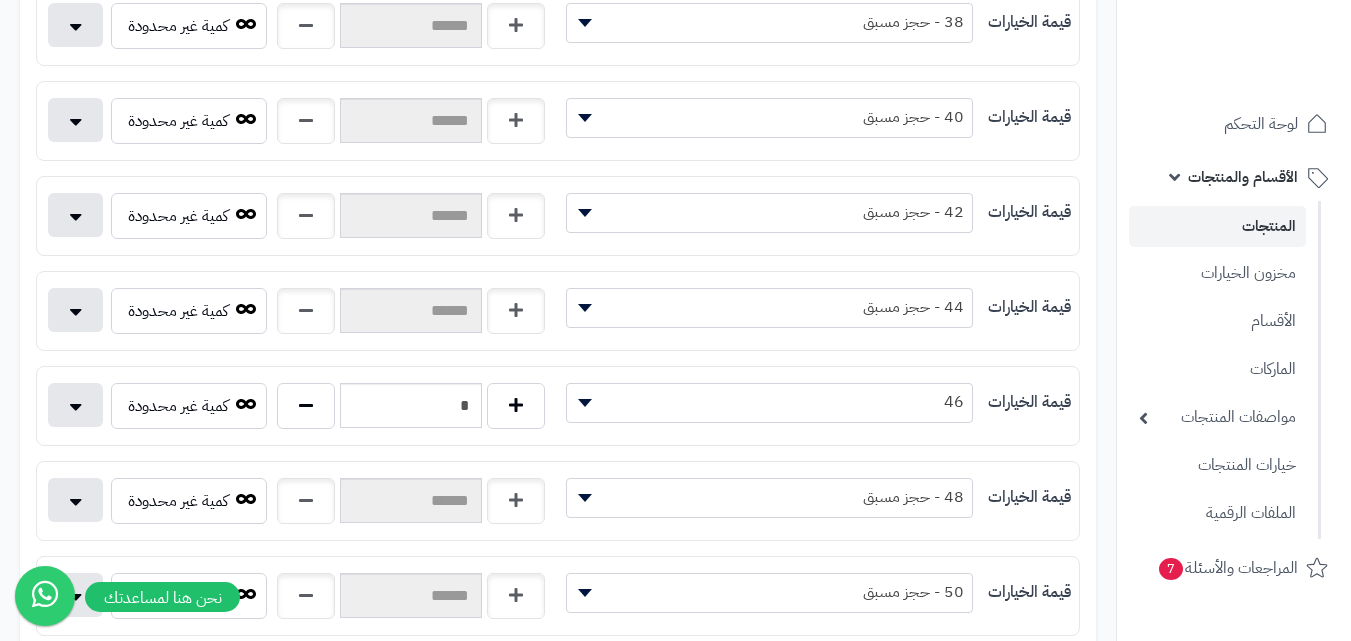 scroll, scrollTop: 700, scrollLeft: 0, axis: vertical 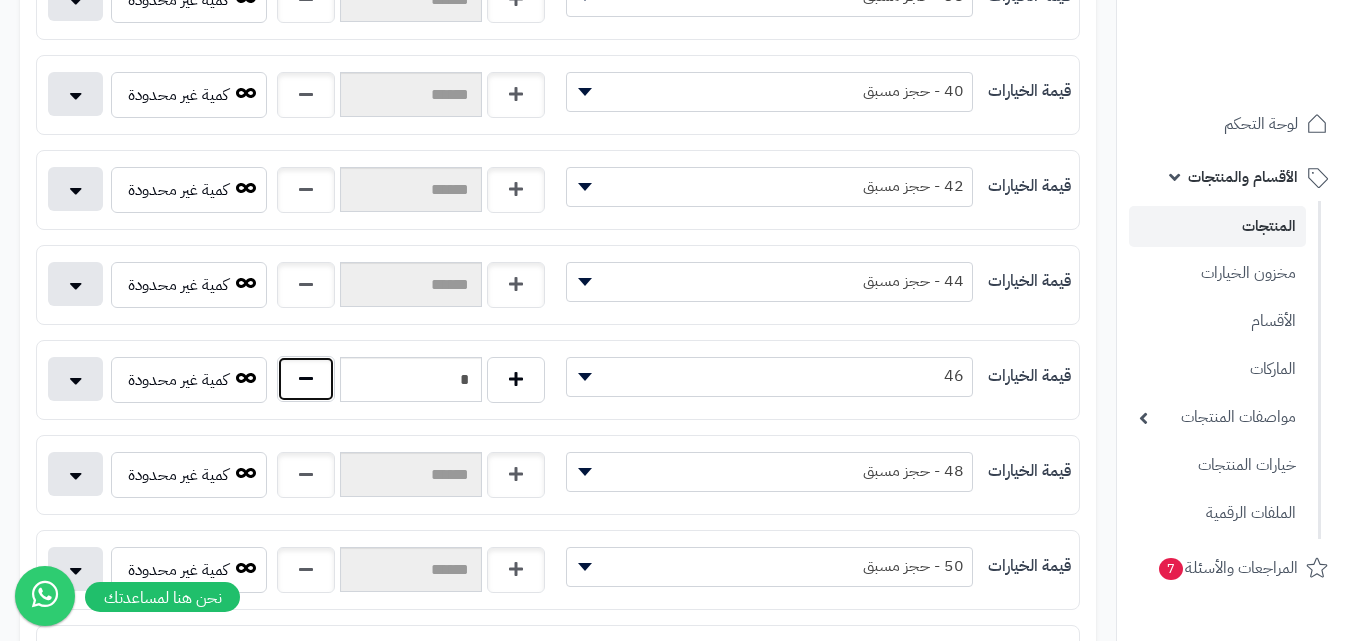 click at bounding box center [306, 379] 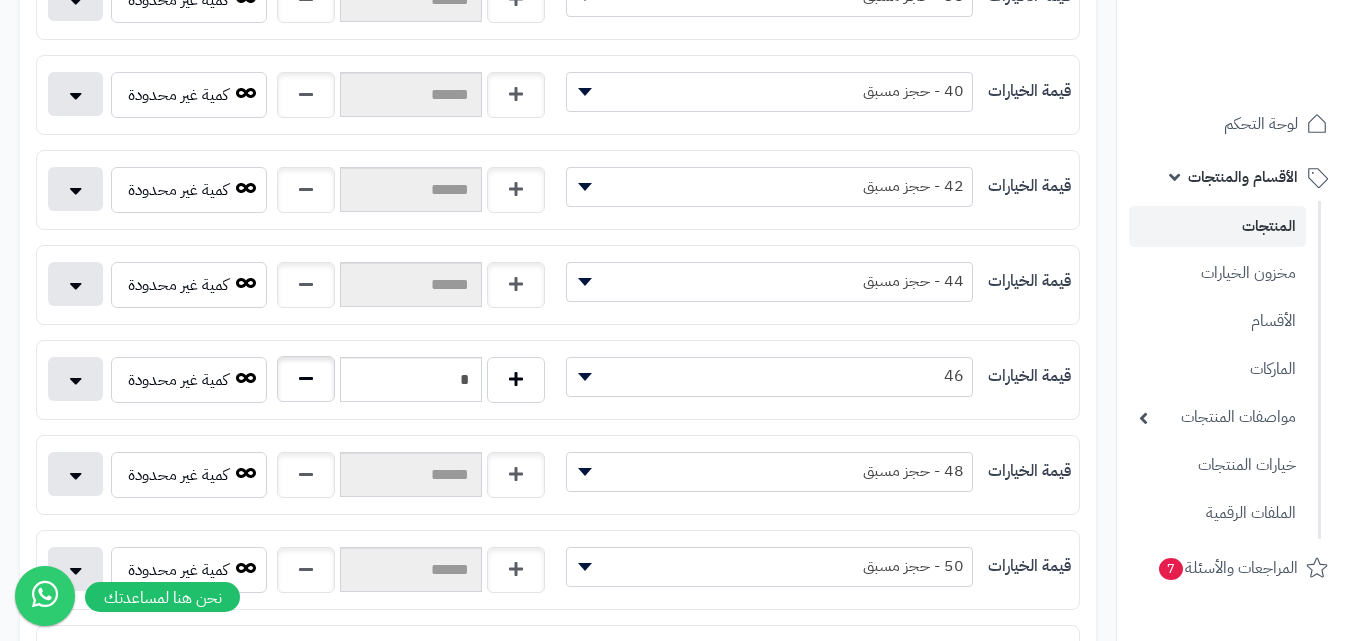 type on "*" 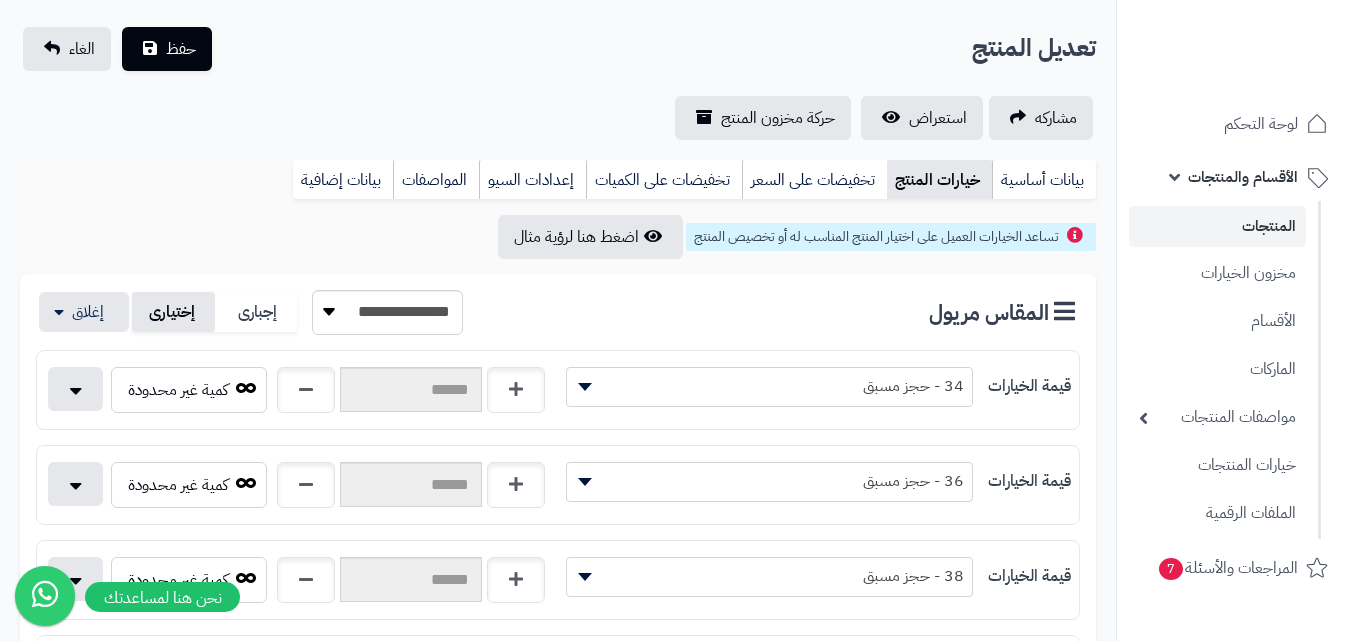 scroll, scrollTop: 100, scrollLeft: 0, axis: vertical 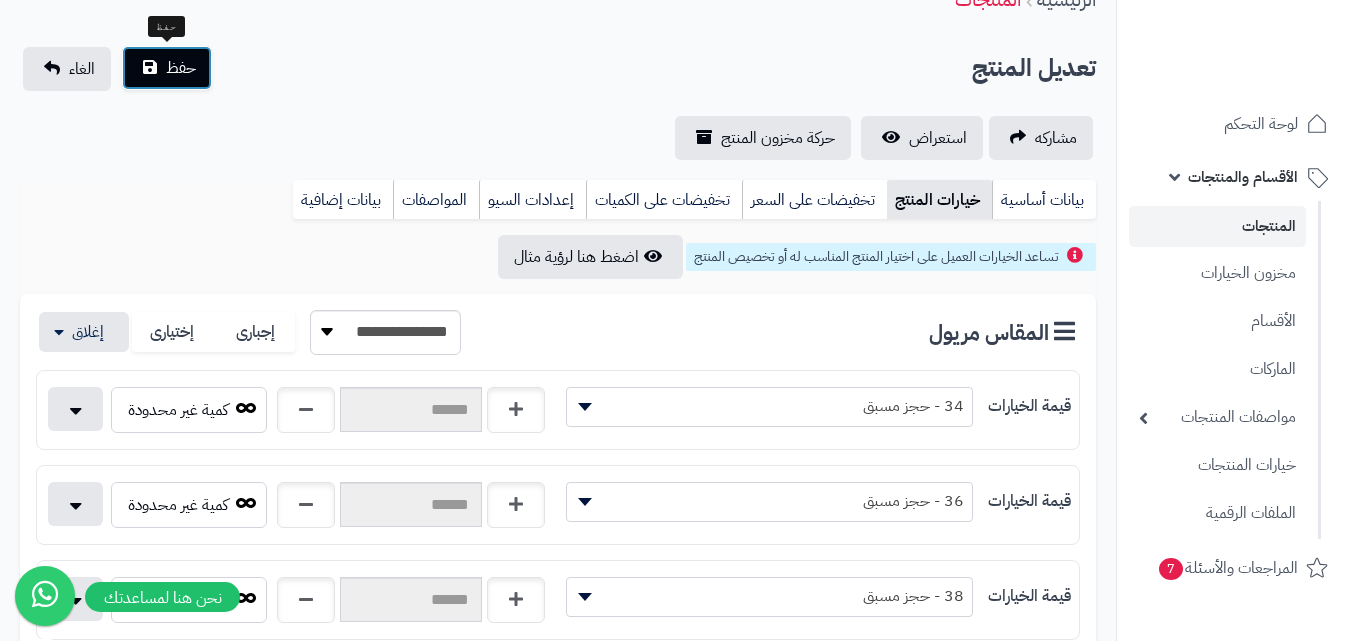 click on "حفظ" at bounding box center (167, 68) 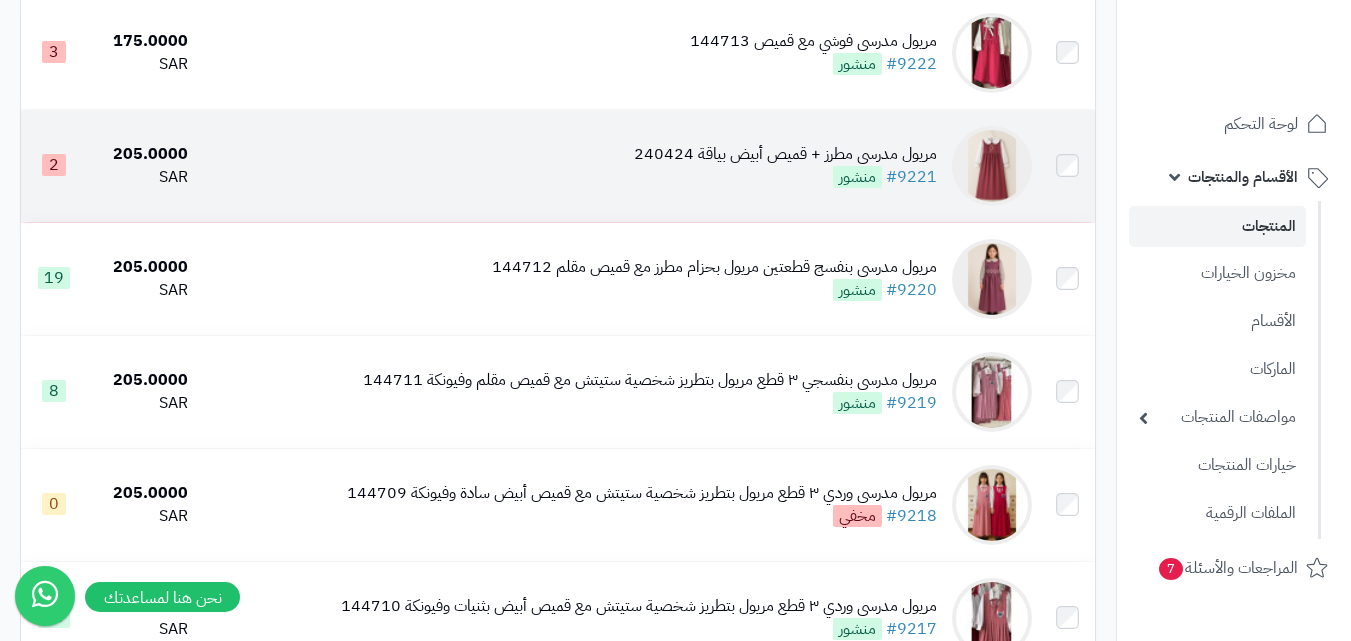 scroll, scrollTop: 1500, scrollLeft: 0, axis: vertical 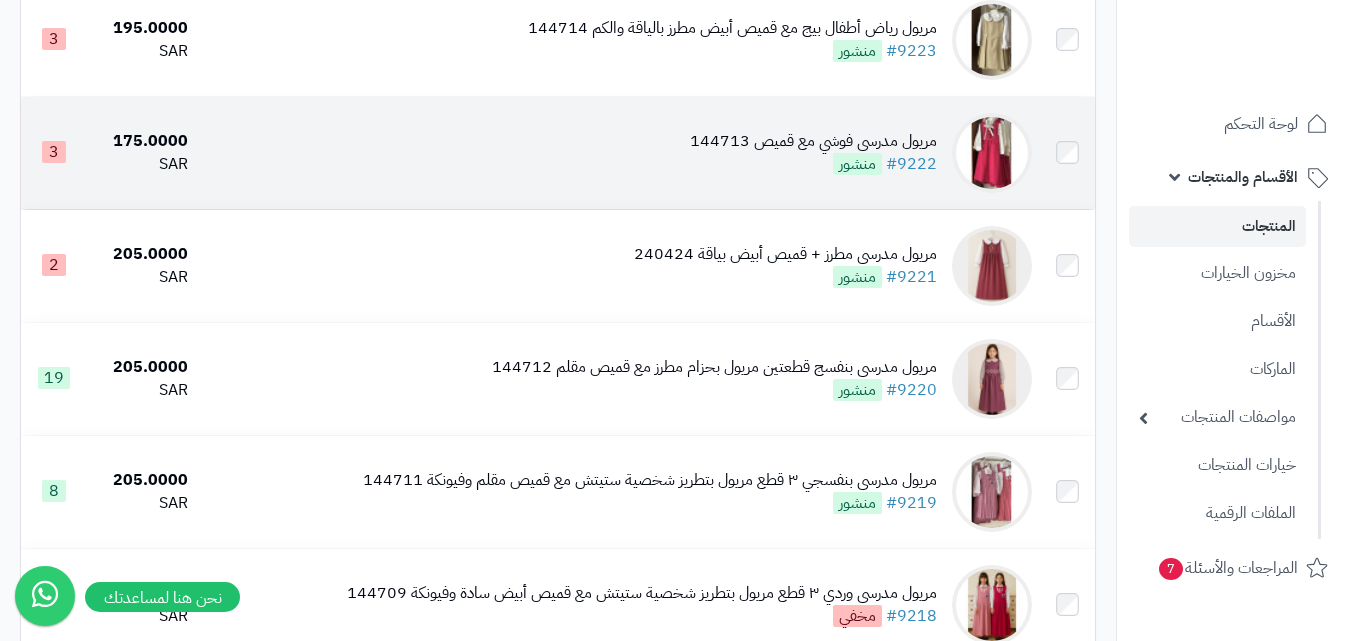 click at bounding box center [992, 153] 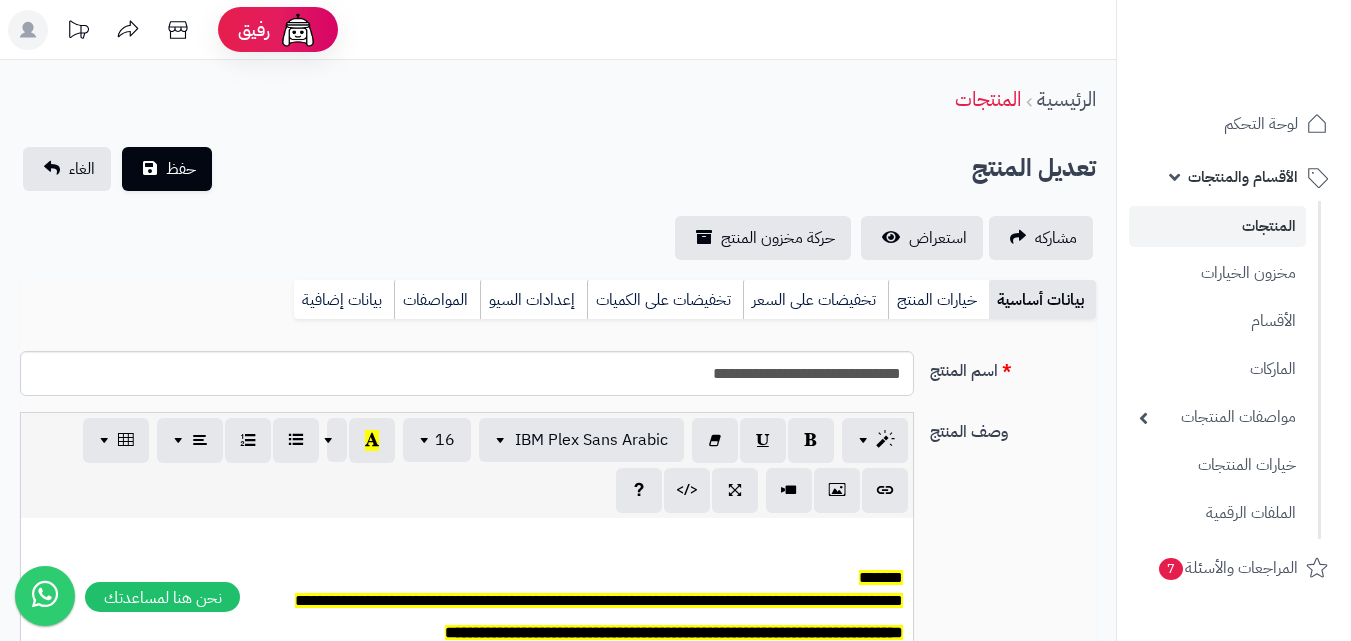 scroll, scrollTop: 0, scrollLeft: 0, axis: both 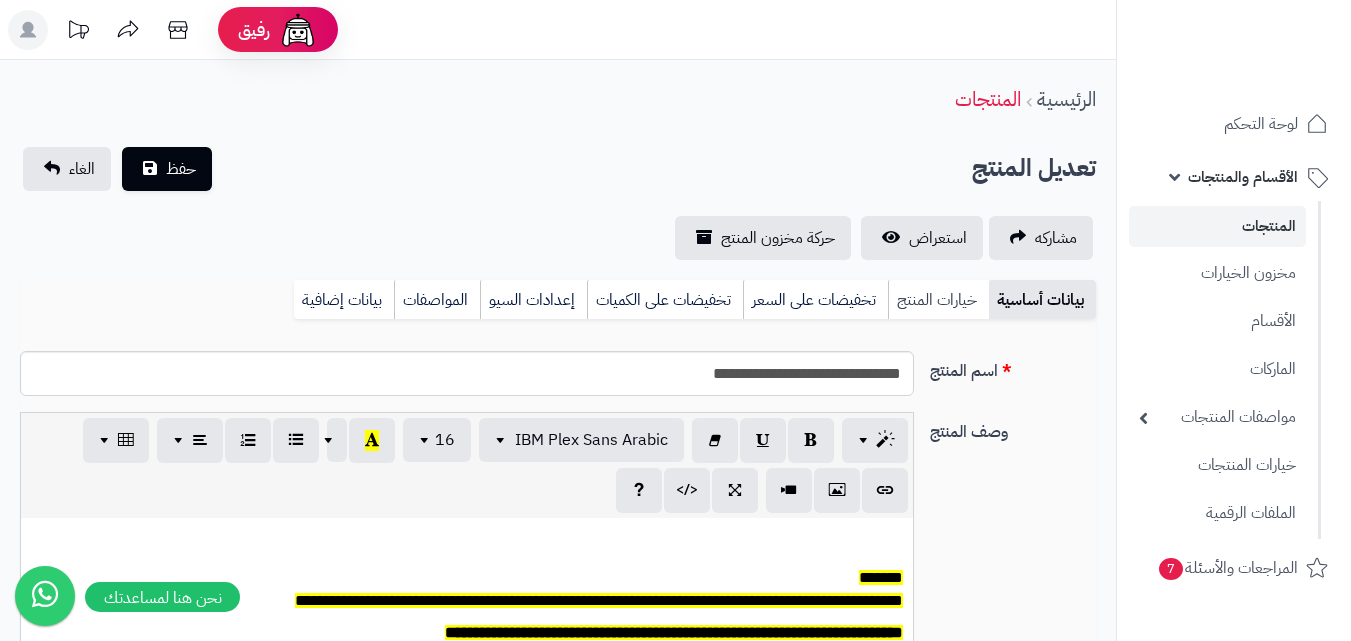 click on "خيارات المنتج" at bounding box center [938, 300] 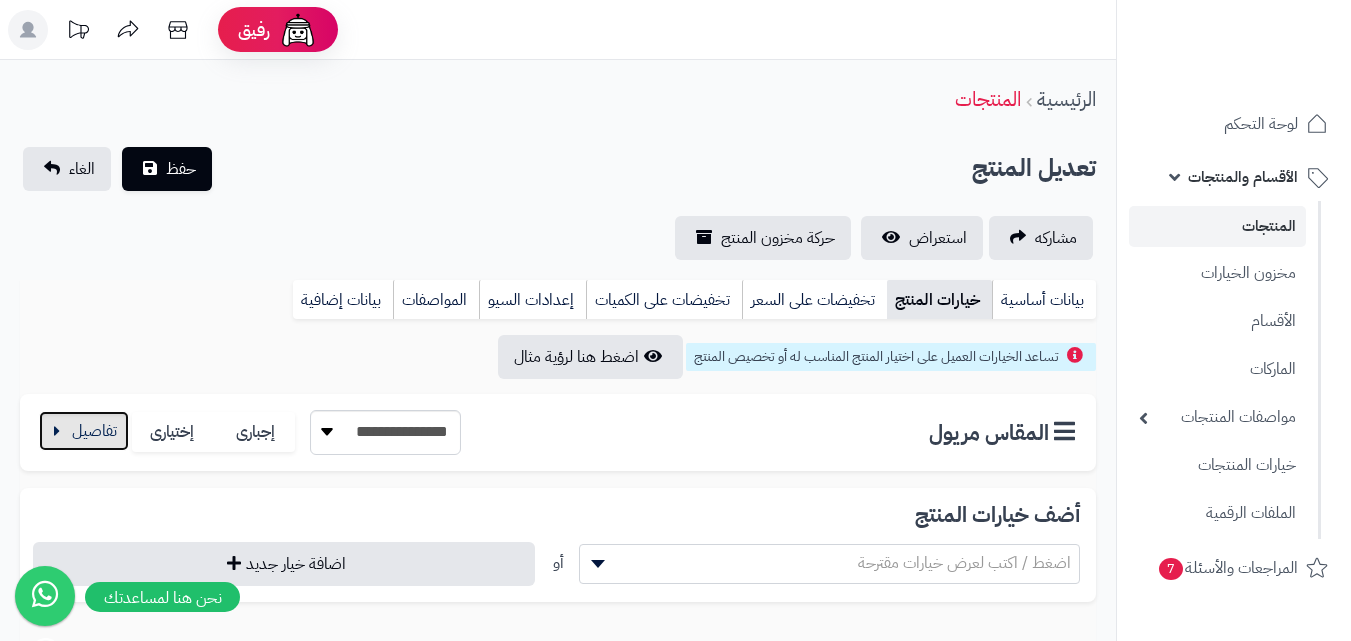 click at bounding box center (84, 431) 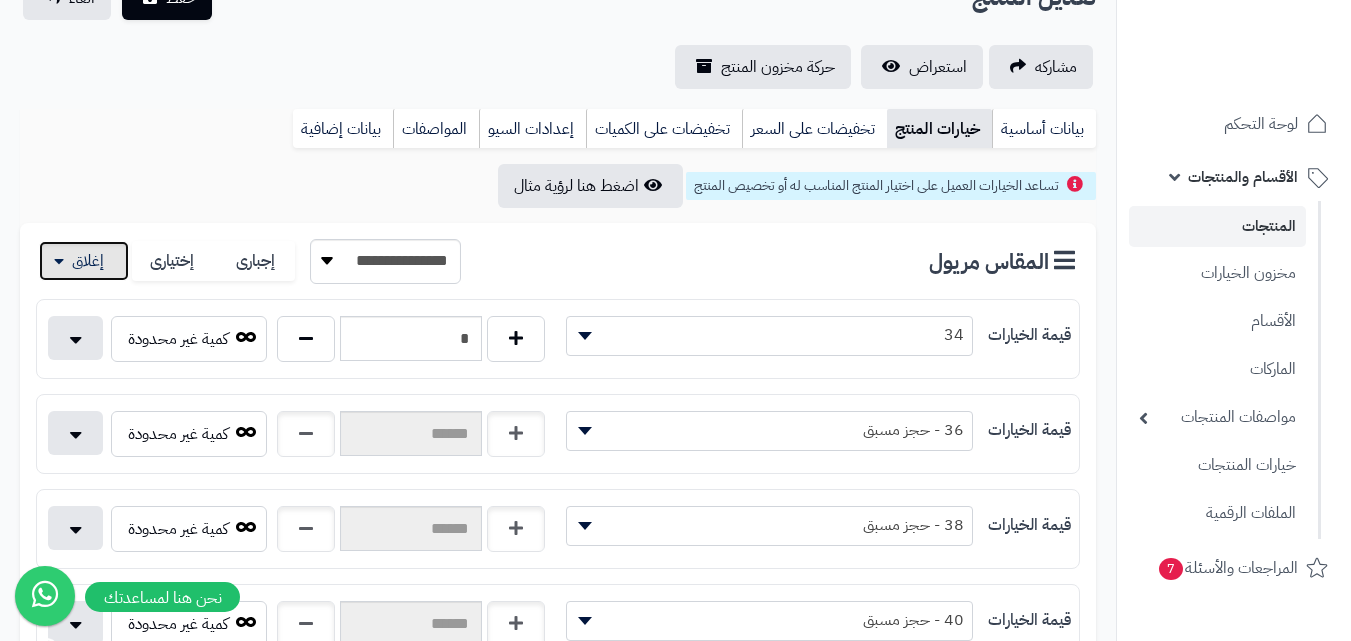 scroll, scrollTop: 0, scrollLeft: 0, axis: both 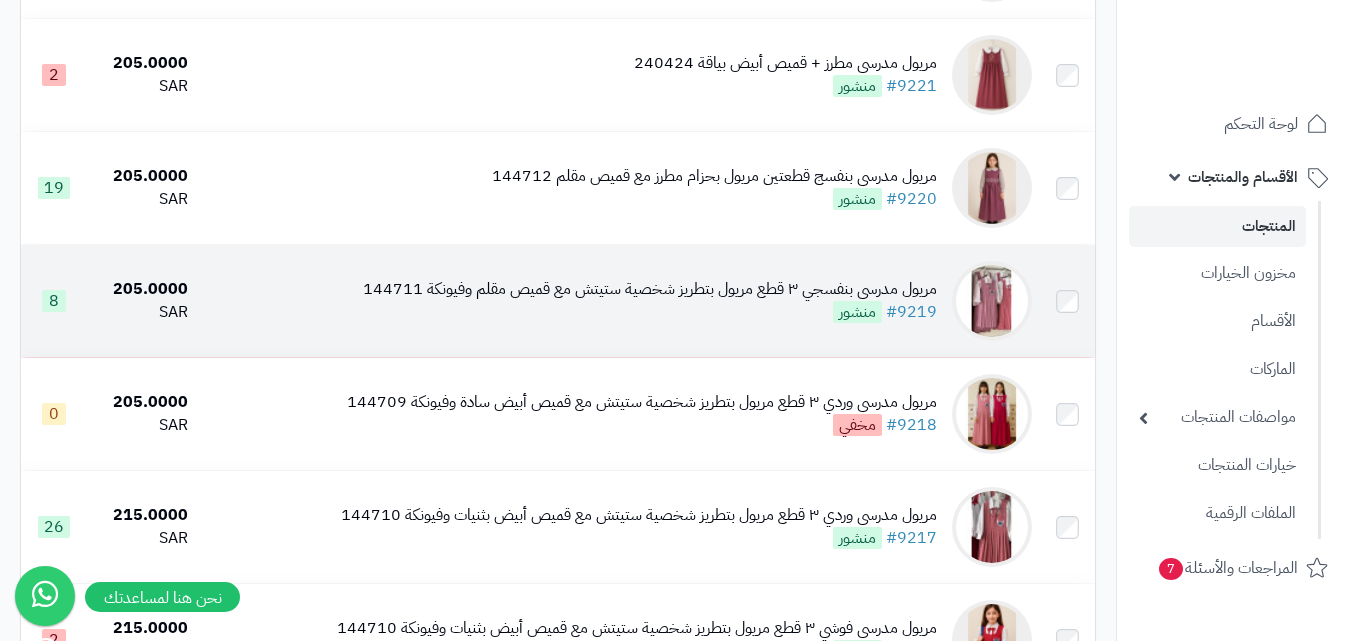 click at bounding box center [992, 301] 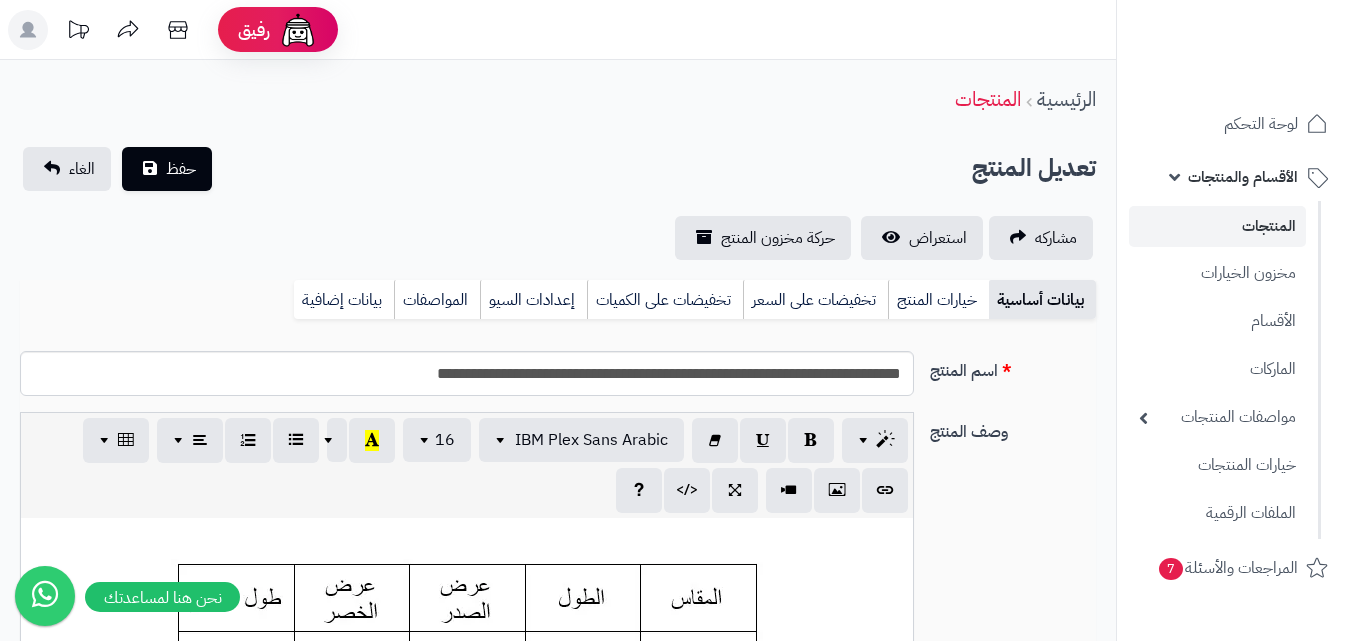 scroll, scrollTop: 0, scrollLeft: 0, axis: both 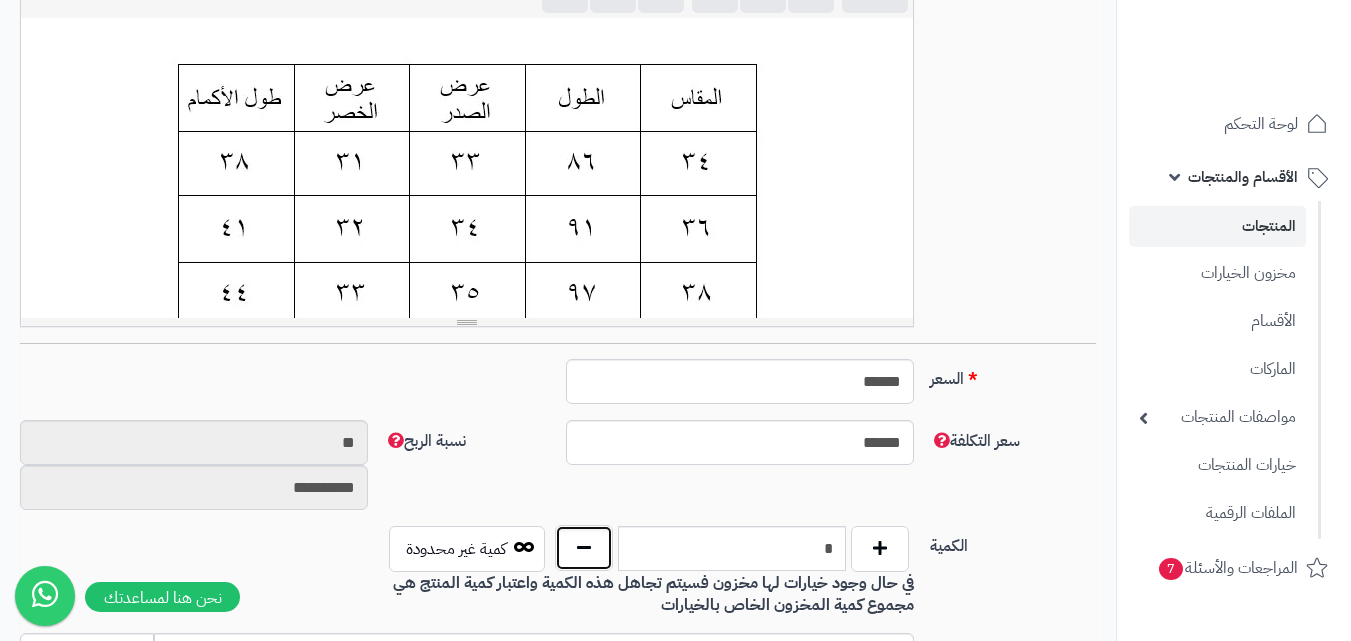 click at bounding box center (584, 548) 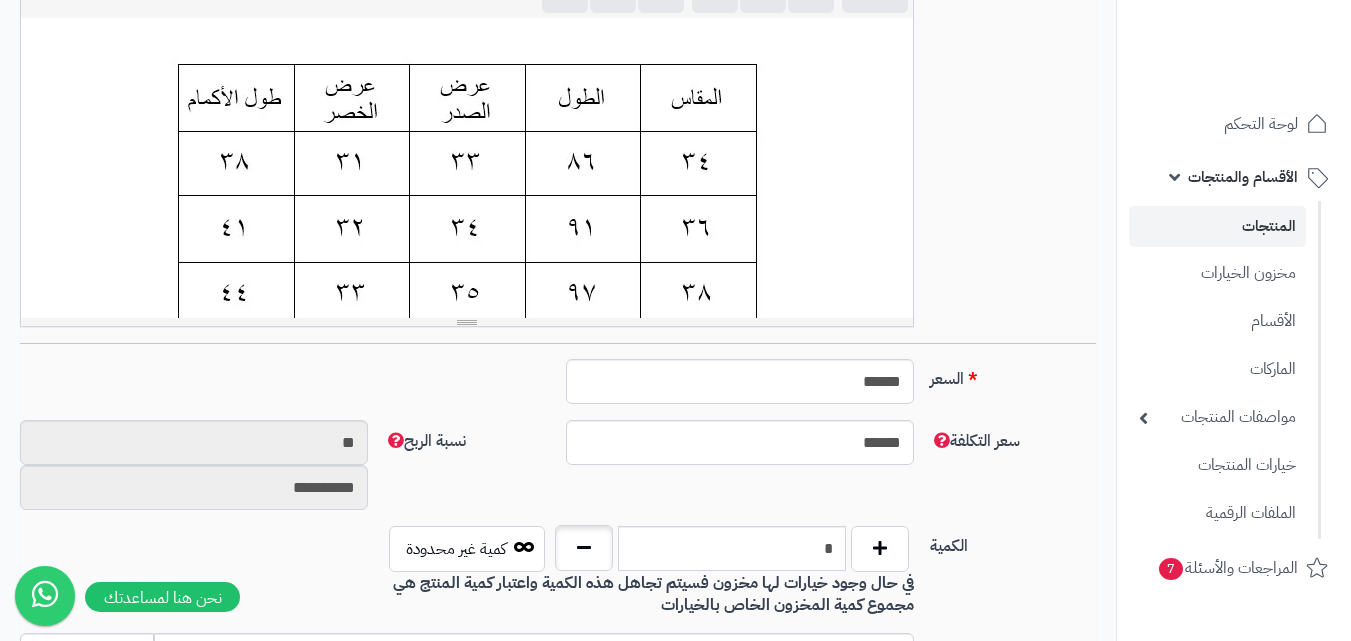 type on "*" 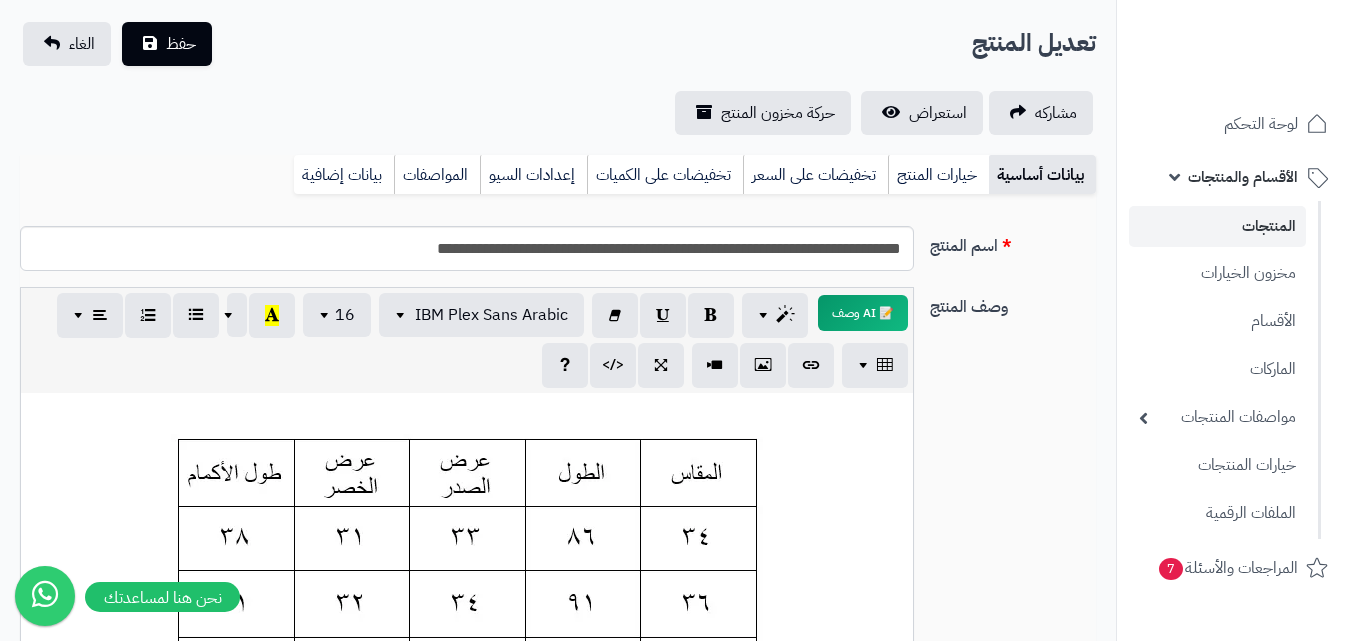 scroll, scrollTop: 0, scrollLeft: 0, axis: both 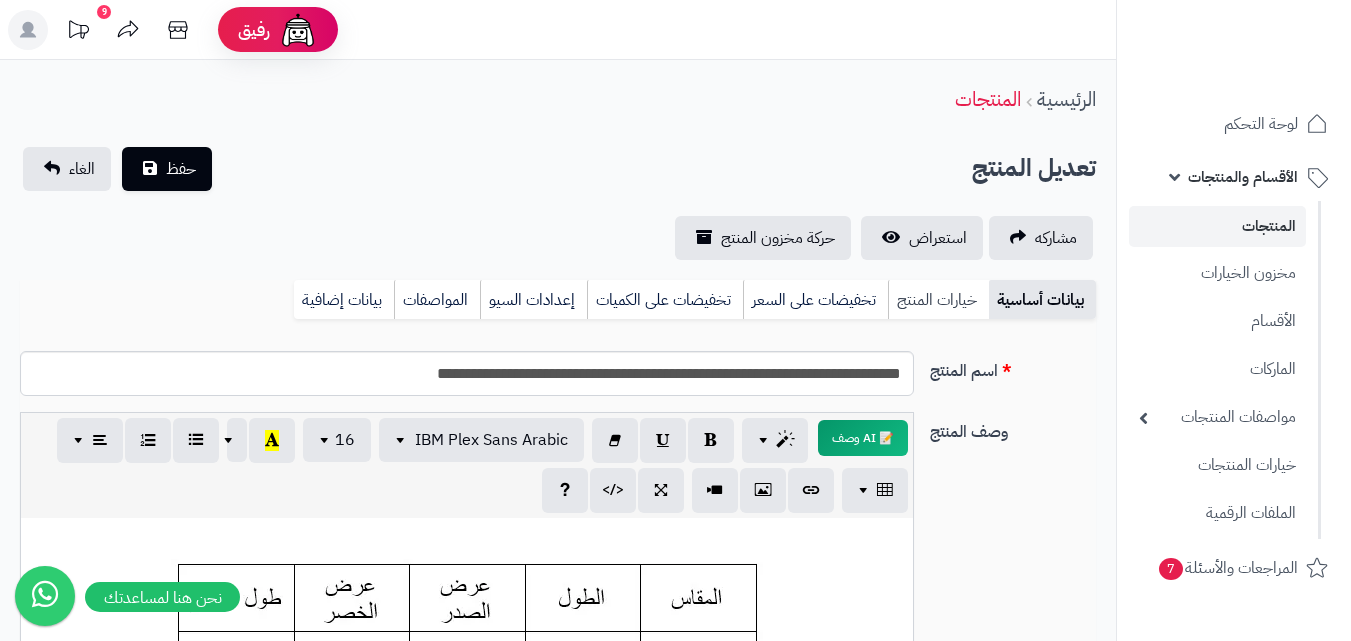 click on "خيارات المنتج" at bounding box center [938, 300] 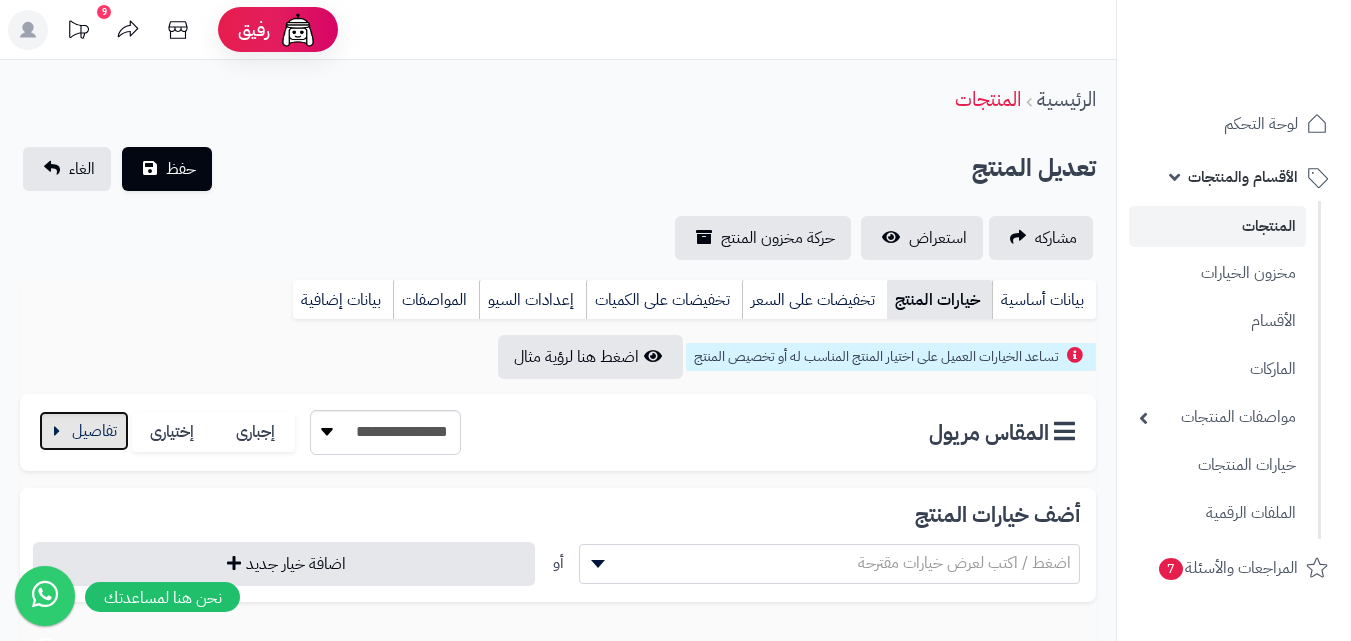 click at bounding box center (84, 431) 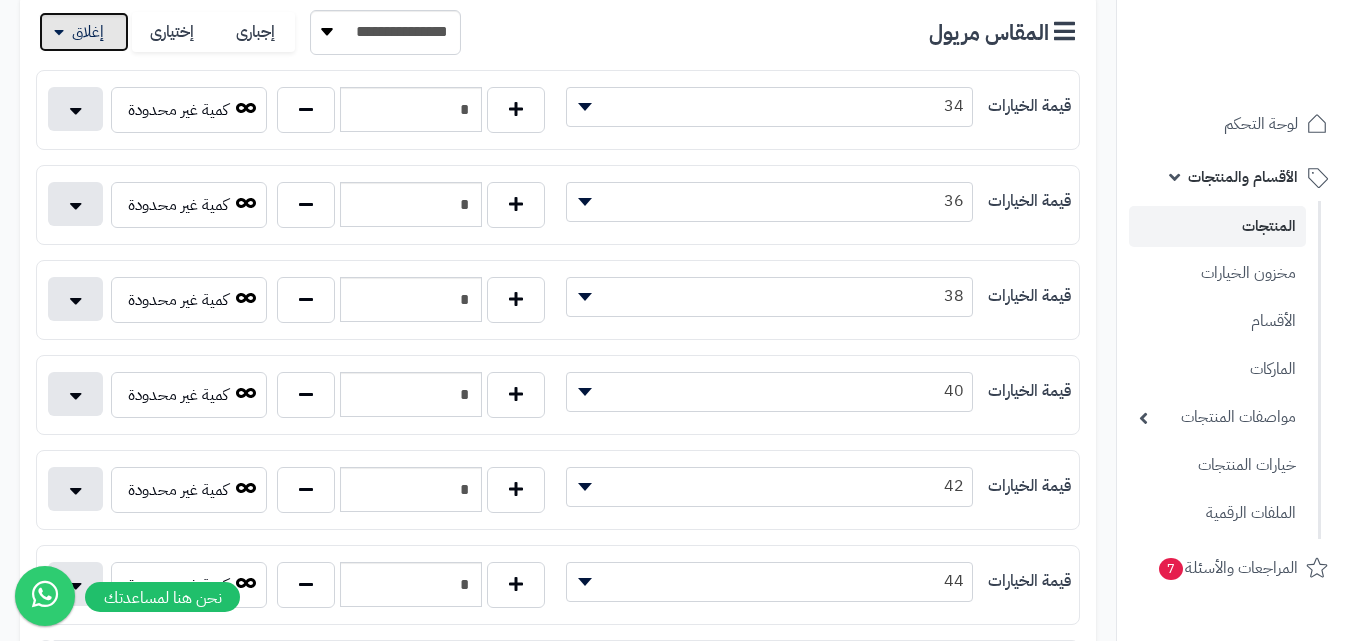 scroll, scrollTop: 900, scrollLeft: 0, axis: vertical 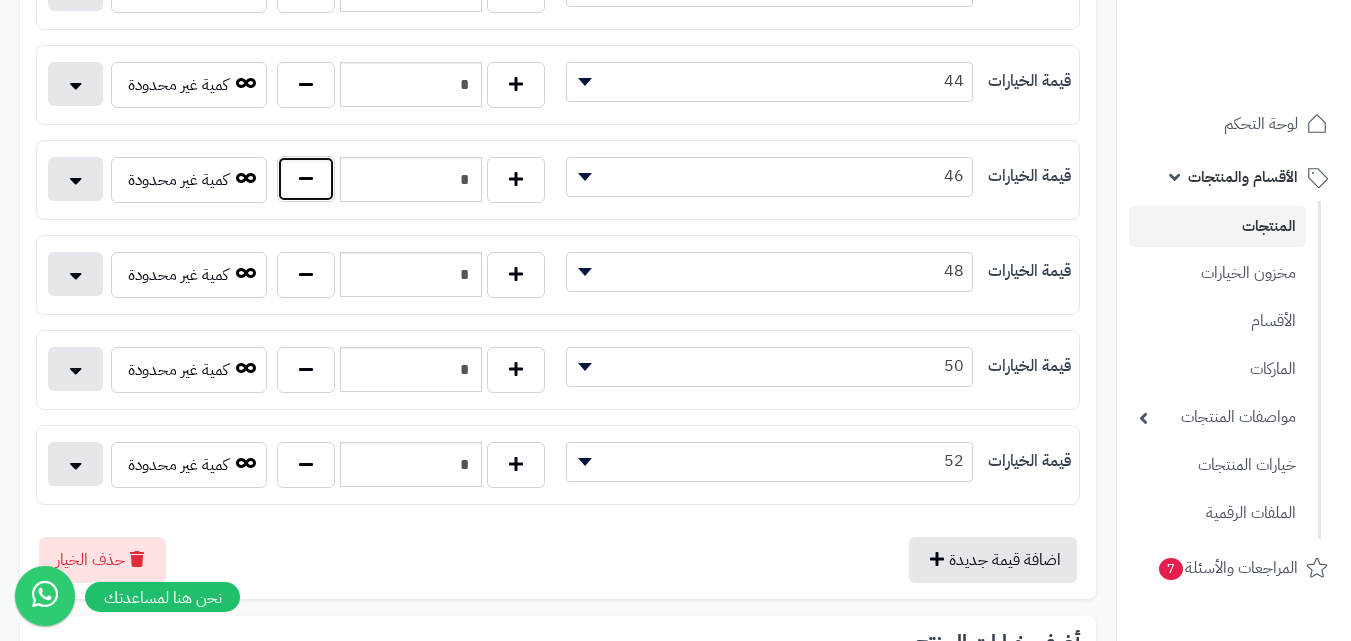 click at bounding box center [306, 179] 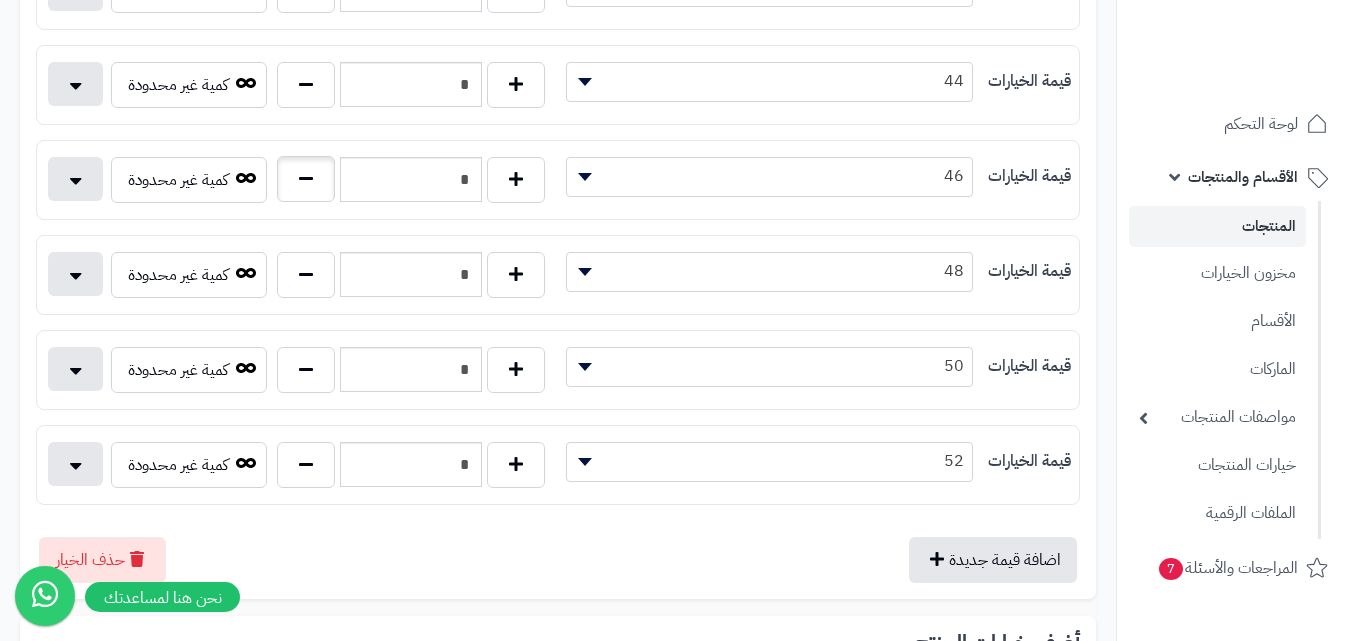 type on "*" 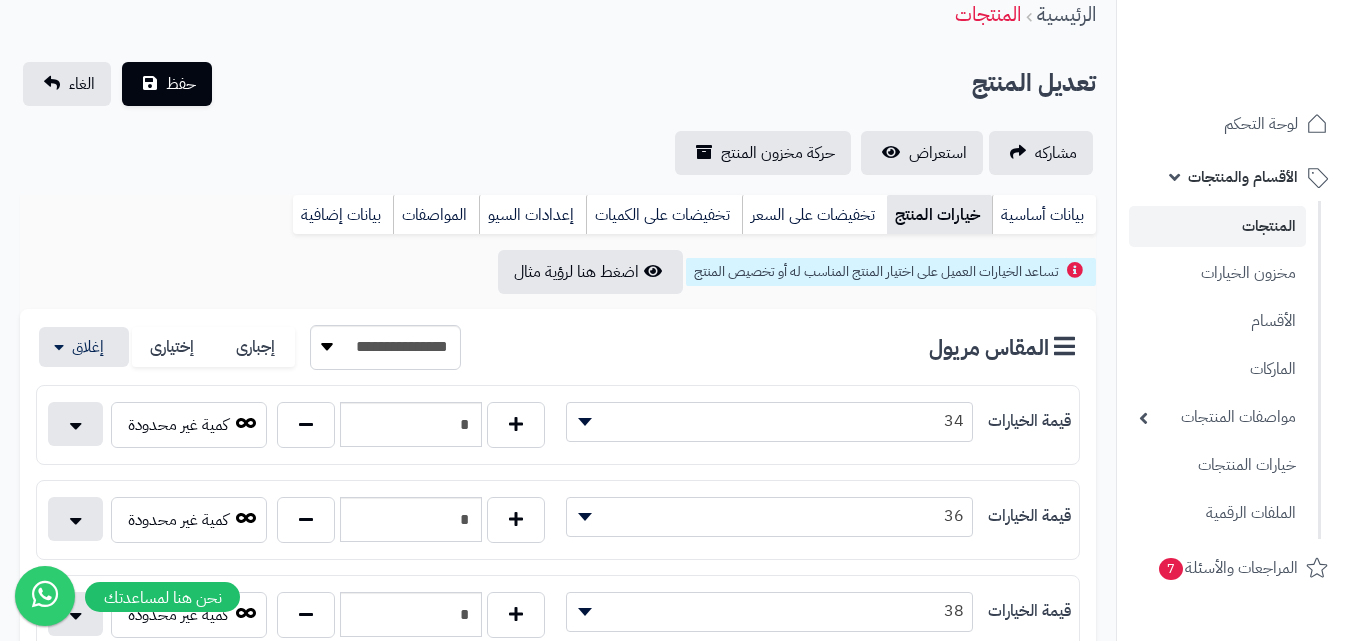 scroll, scrollTop: 0, scrollLeft: 0, axis: both 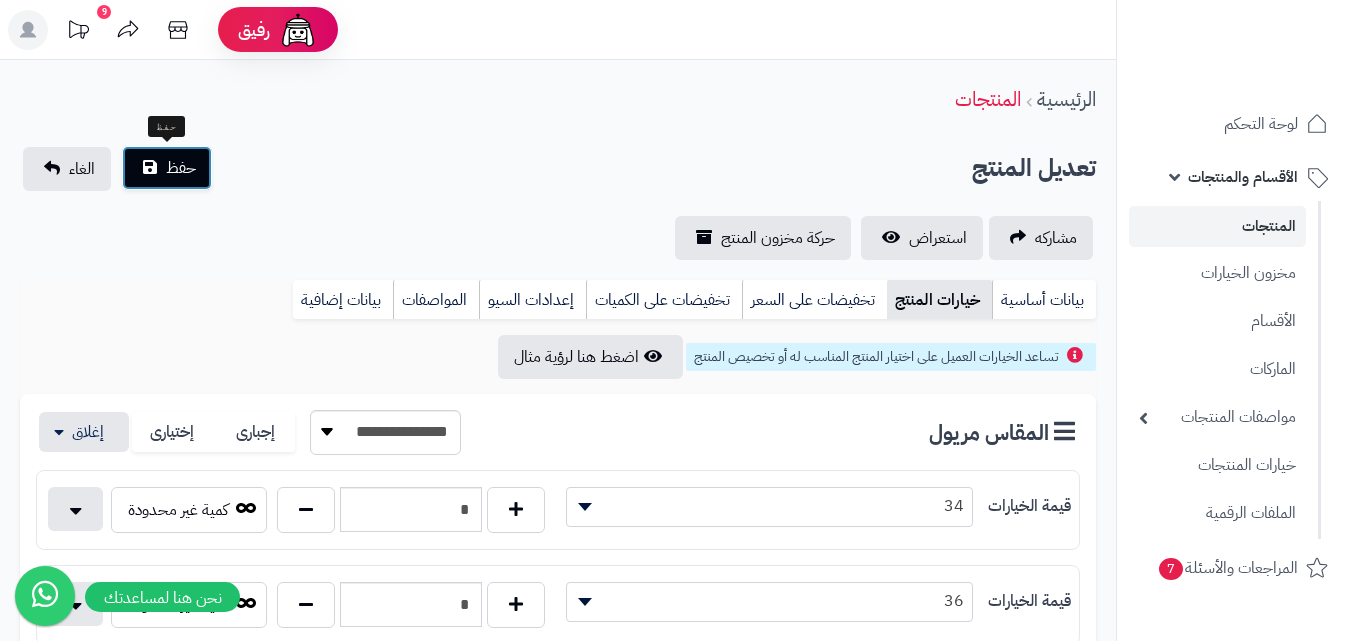 click on "حفظ" at bounding box center [167, 168] 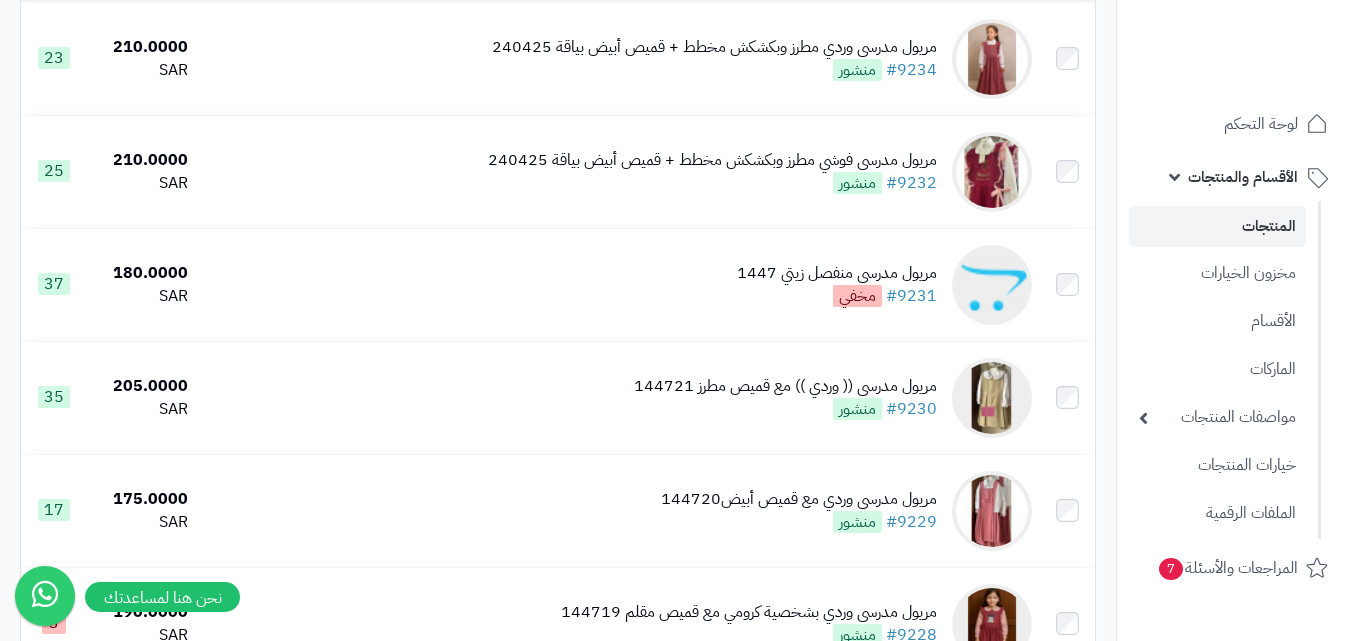 scroll, scrollTop: 100, scrollLeft: 0, axis: vertical 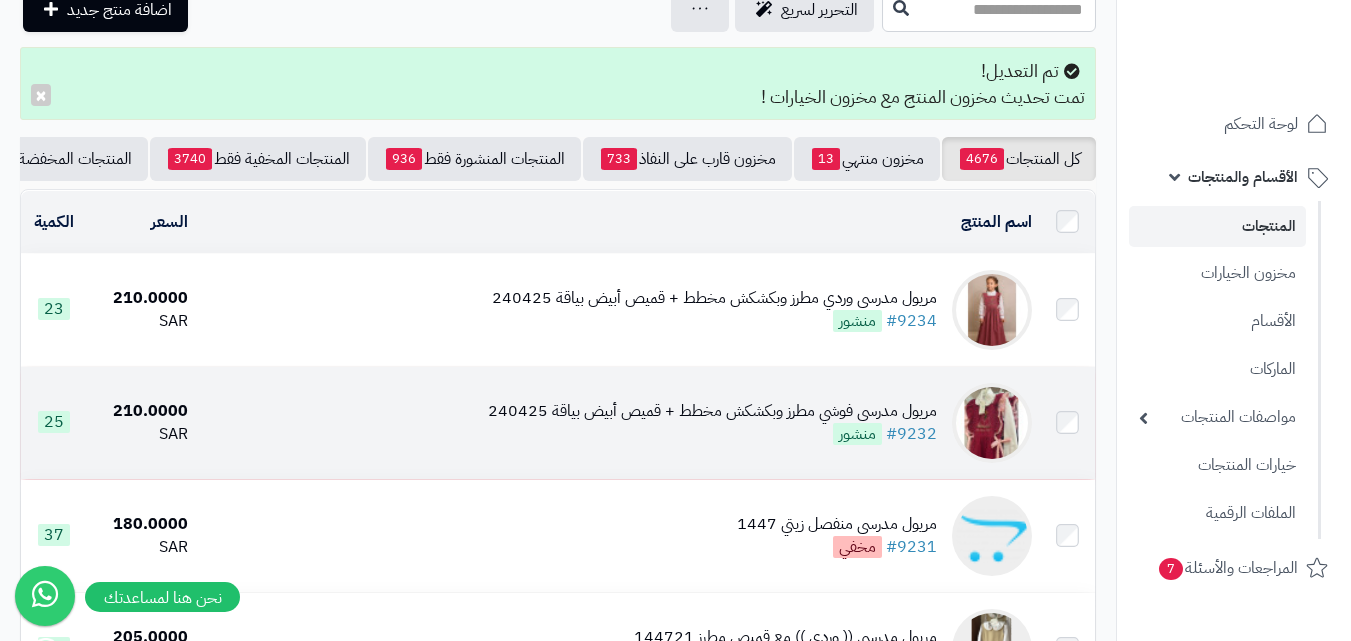 click at bounding box center [992, 423] 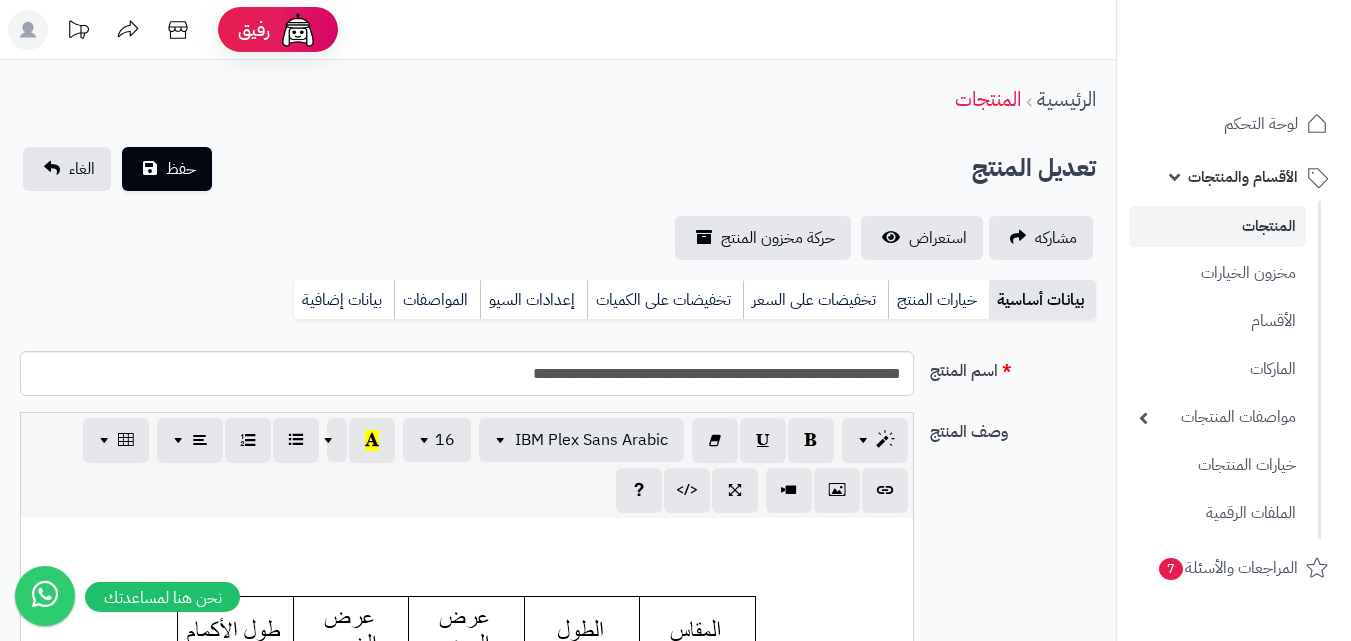 scroll, scrollTop: 0, scrollLeft: 0, axis: both 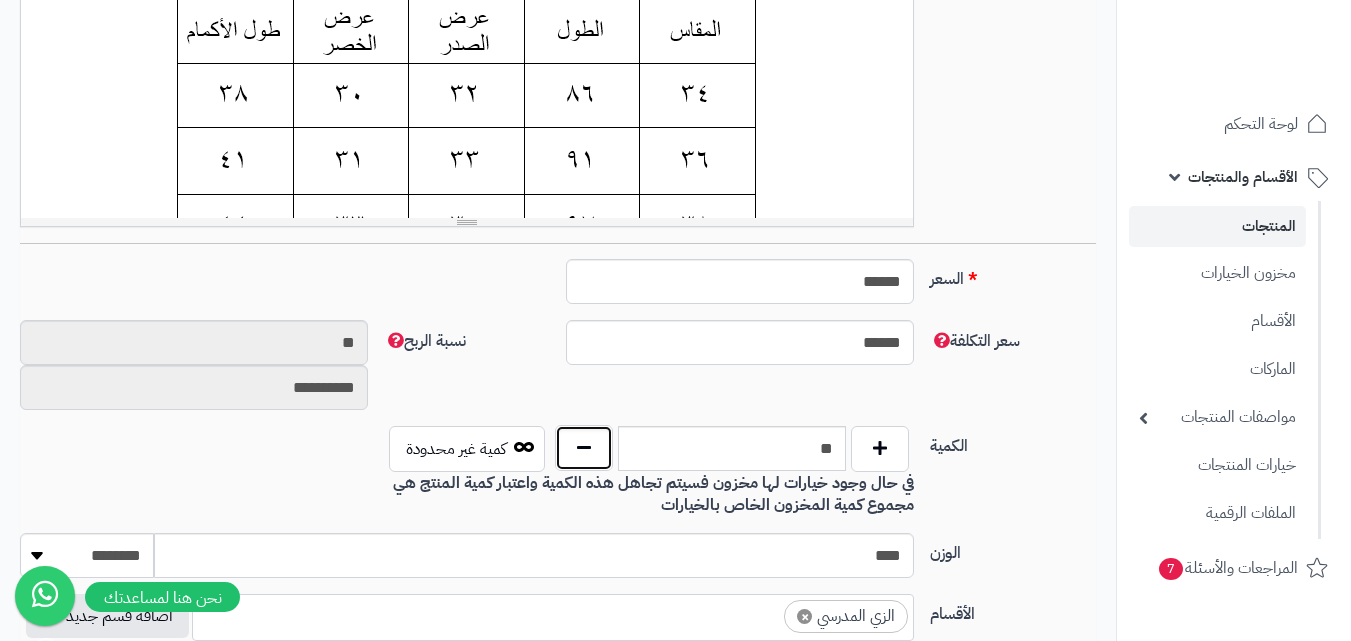 click at bounding box center (584, 448) 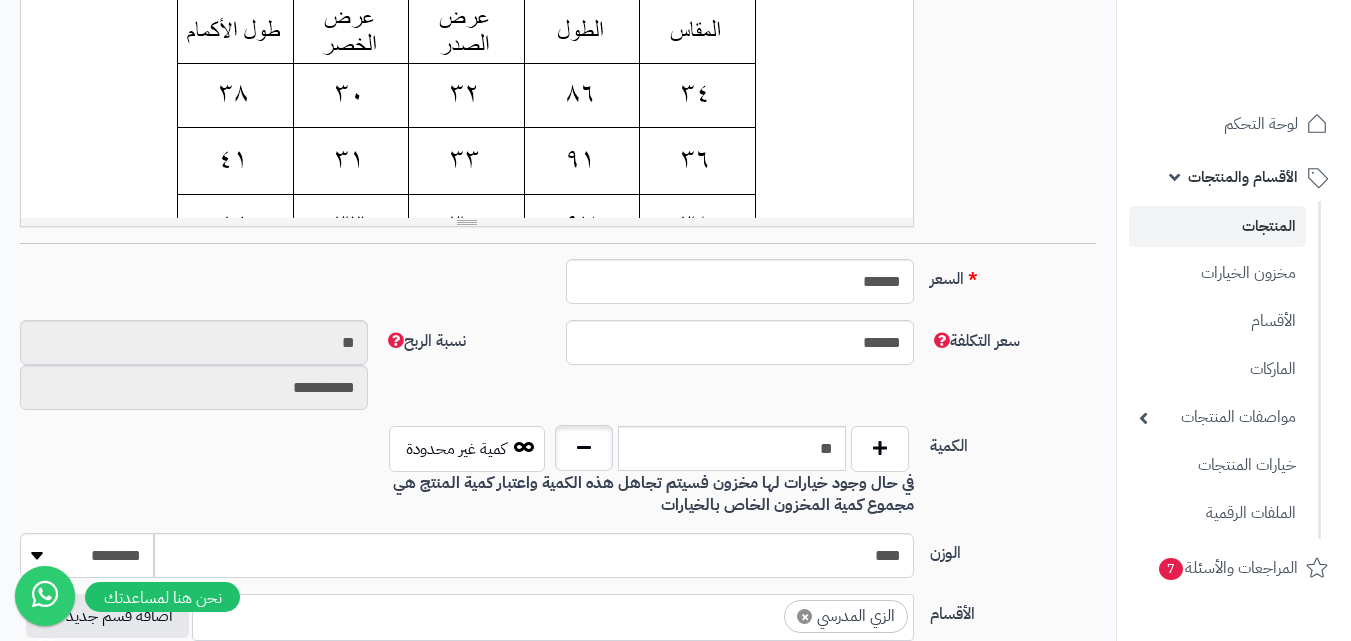type on "**" 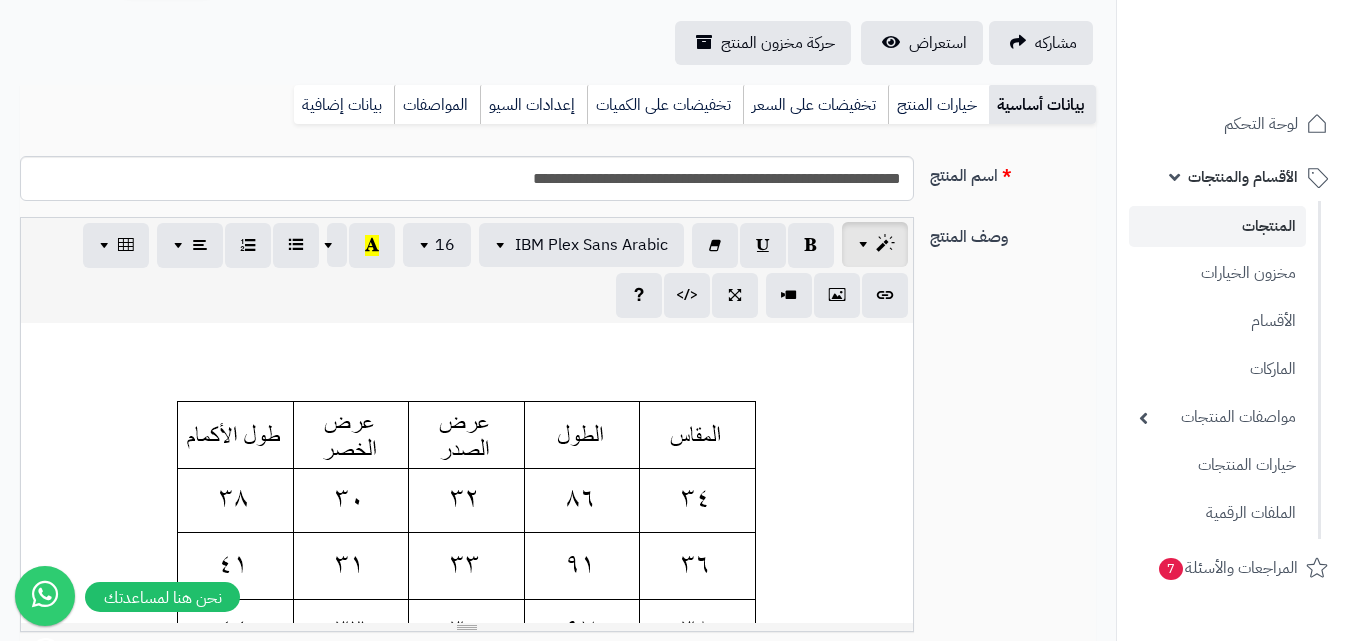 scroll, scrollTop: 100, scrollLeft: 0, axis: vertical 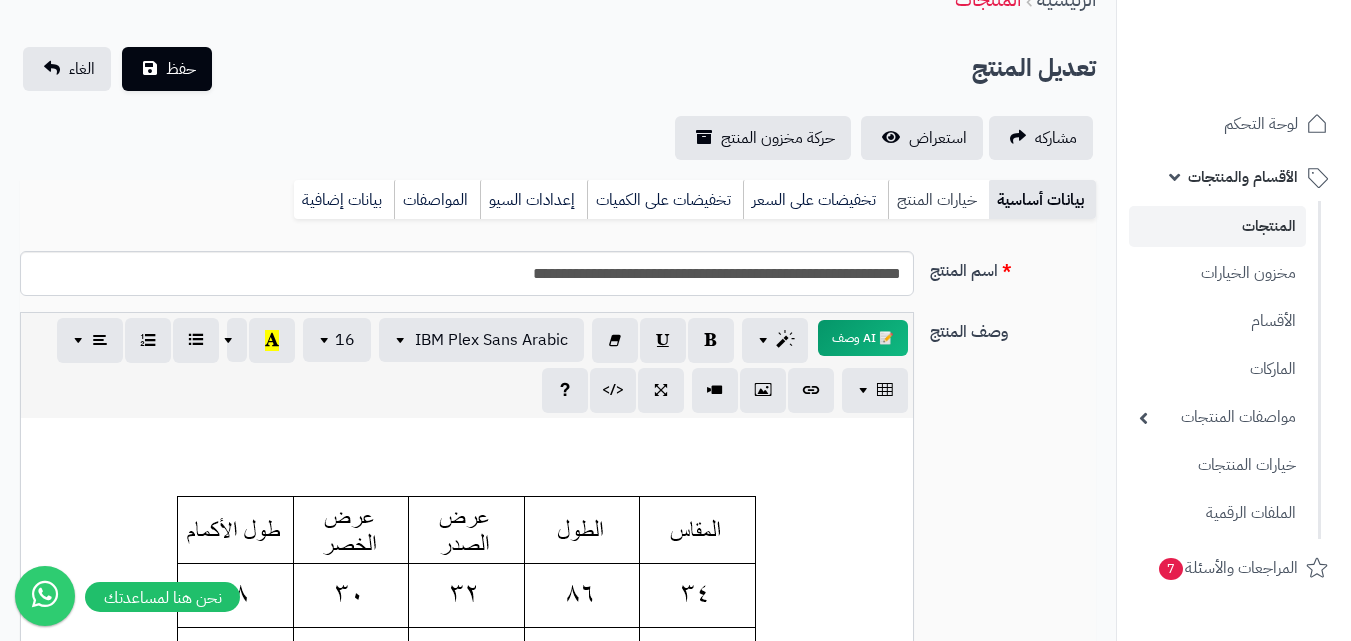click on "خيارات المنتج" at bounding box center (938, 200) 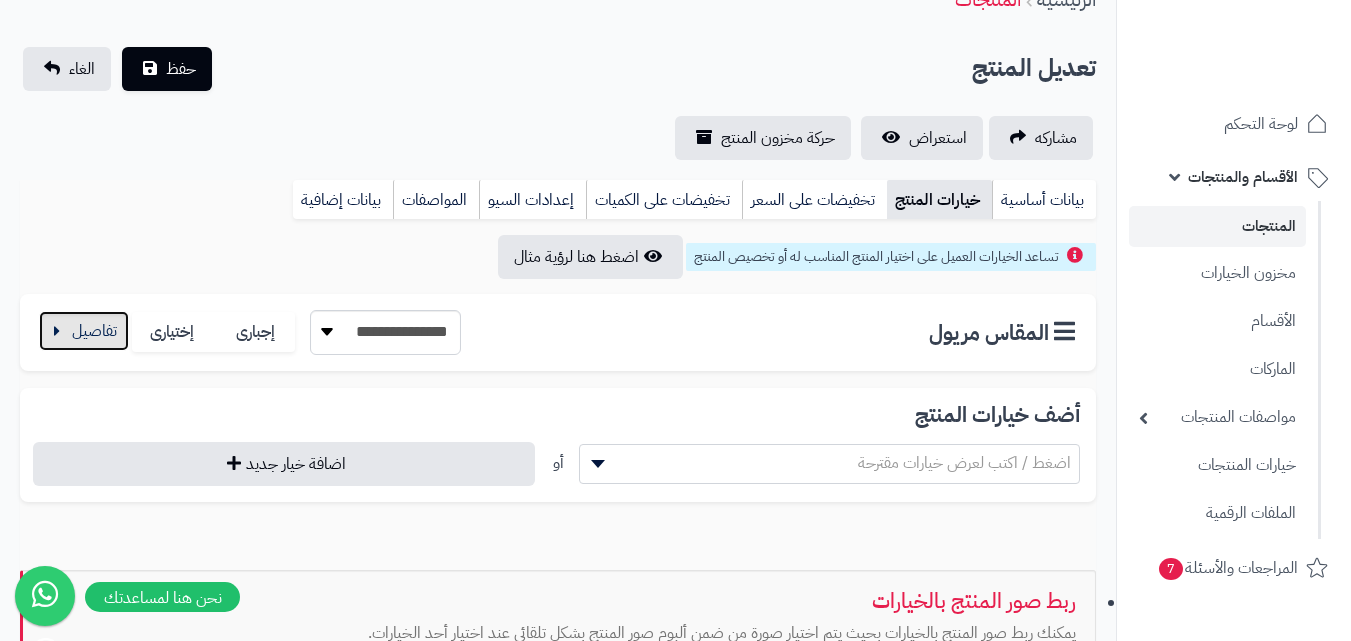 click at bounding box center [84, 331] 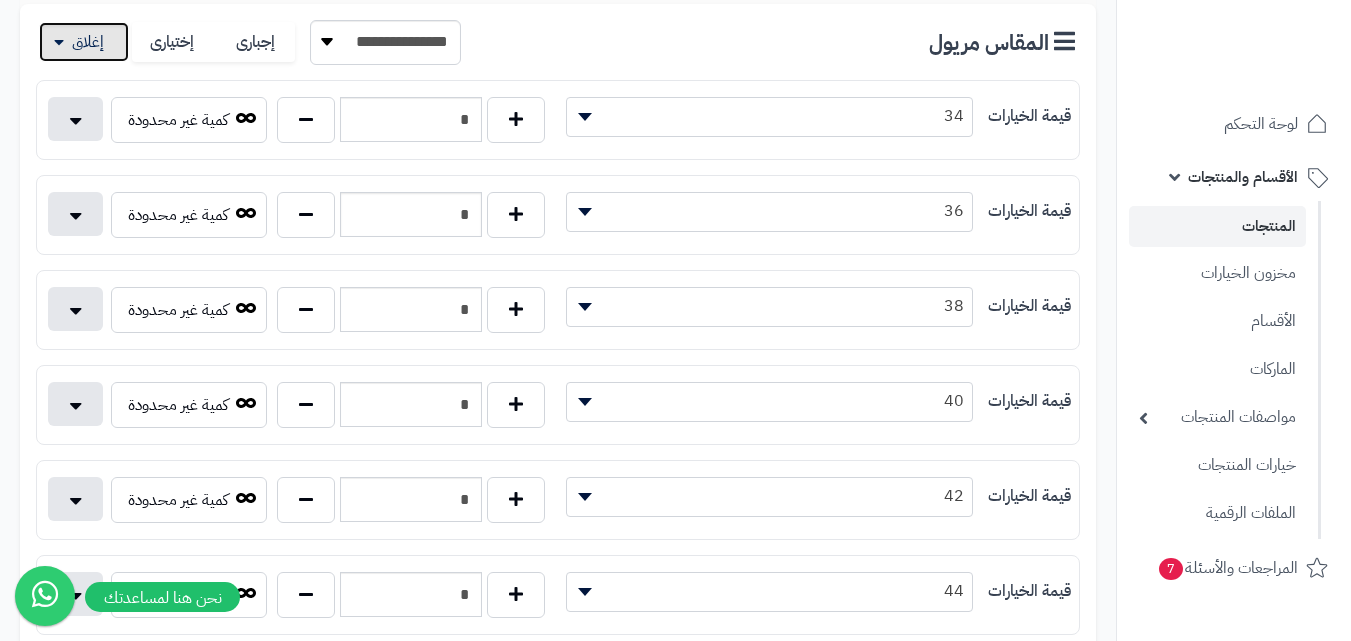 scroll, scrollTop: 400, scrollLeft: 0, axis: vertical 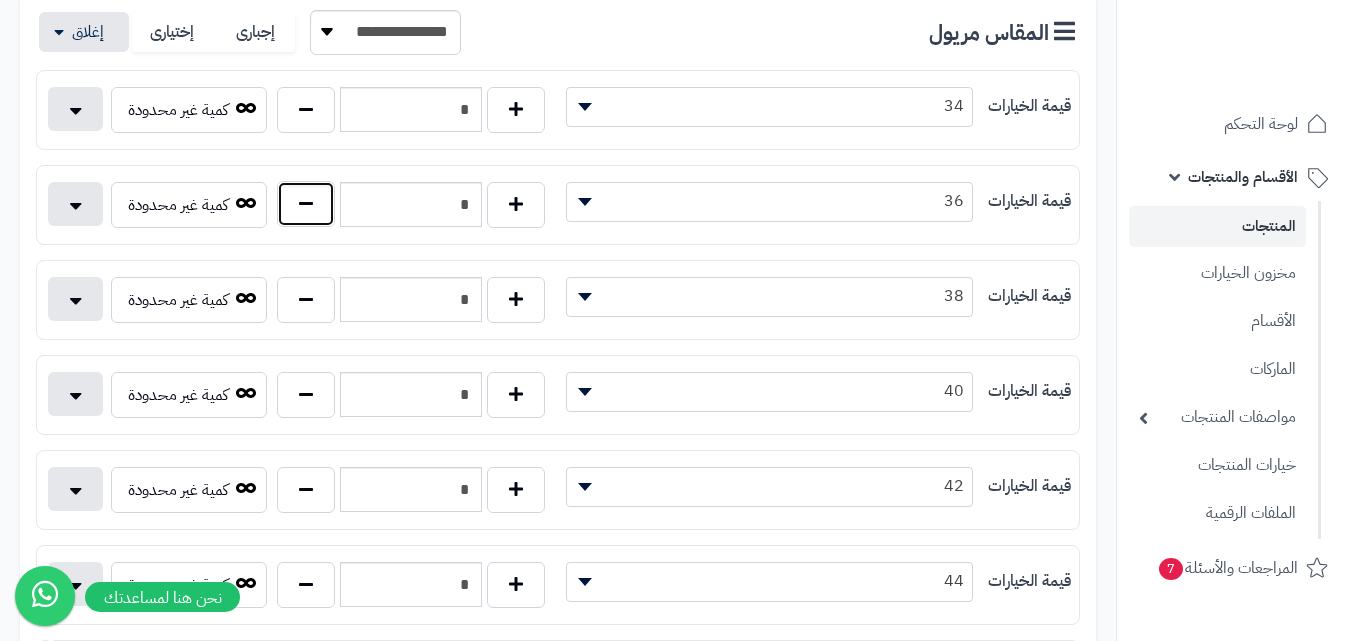 click at bounding box center (306, 204) 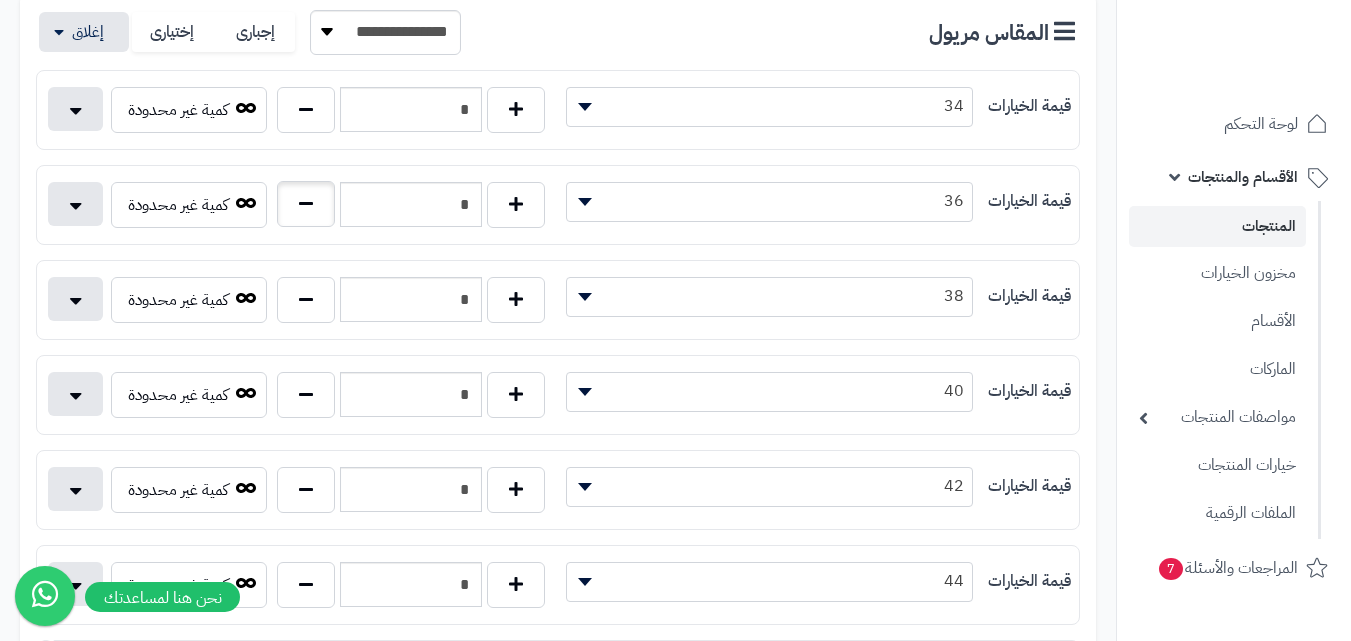 type on "*" 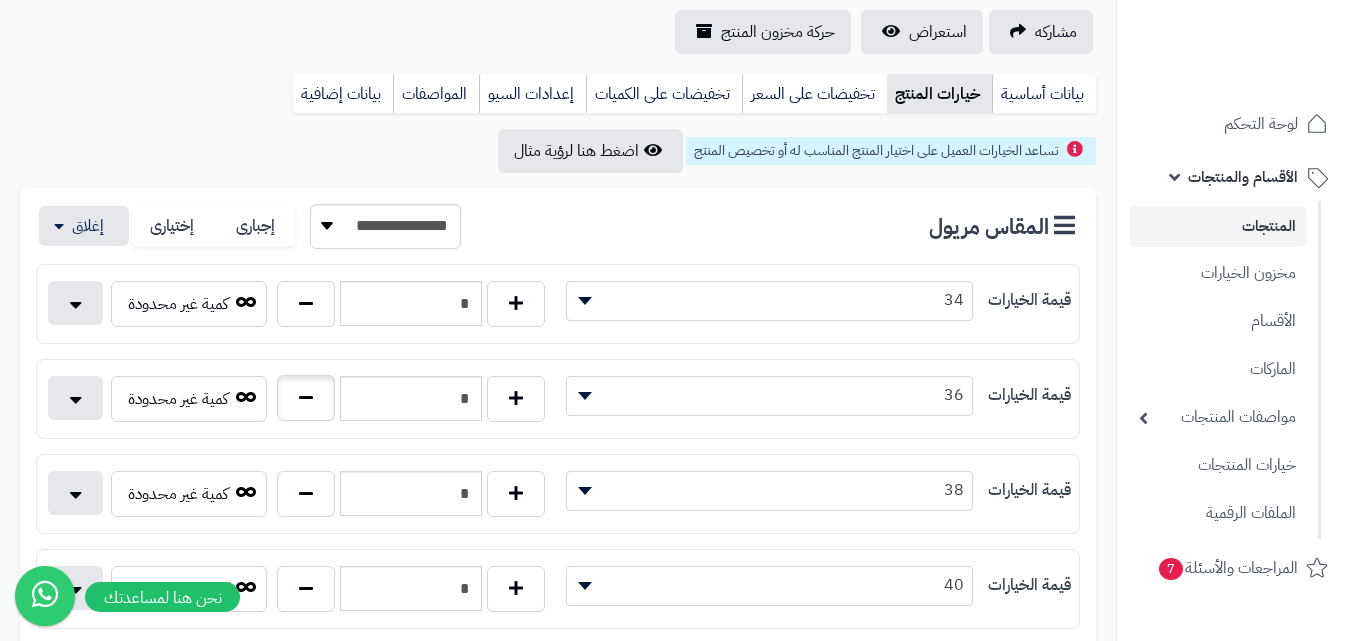 scroll, scrollTop: 0, scrollLeft: 0, axis: both 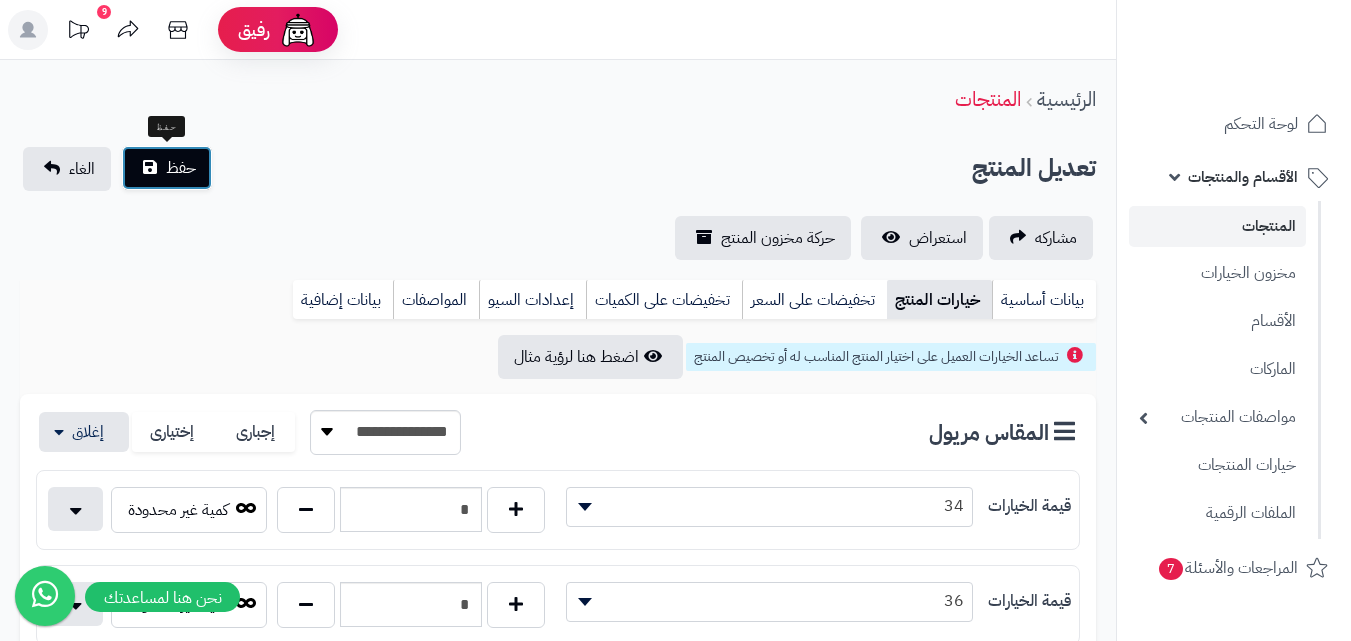 click on "حفظ" at bounding box center (167, 168) 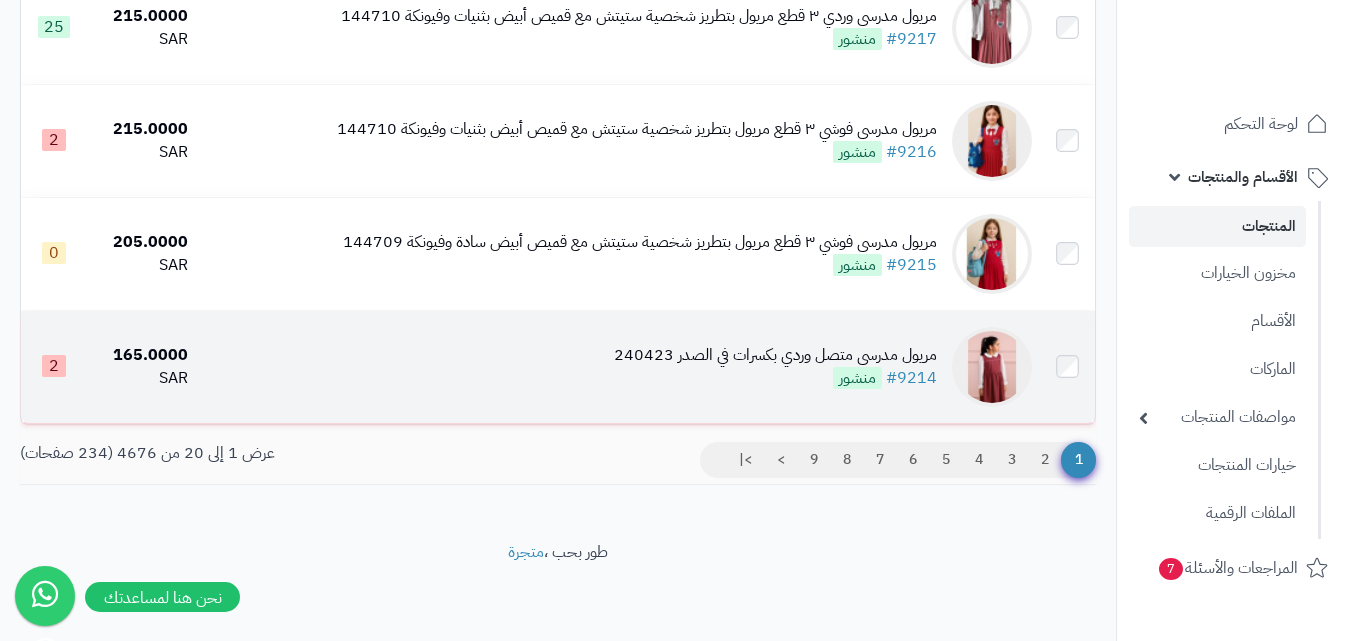 scroll, scrollTop: 2202, scrollLeft: 0, axis: vertical 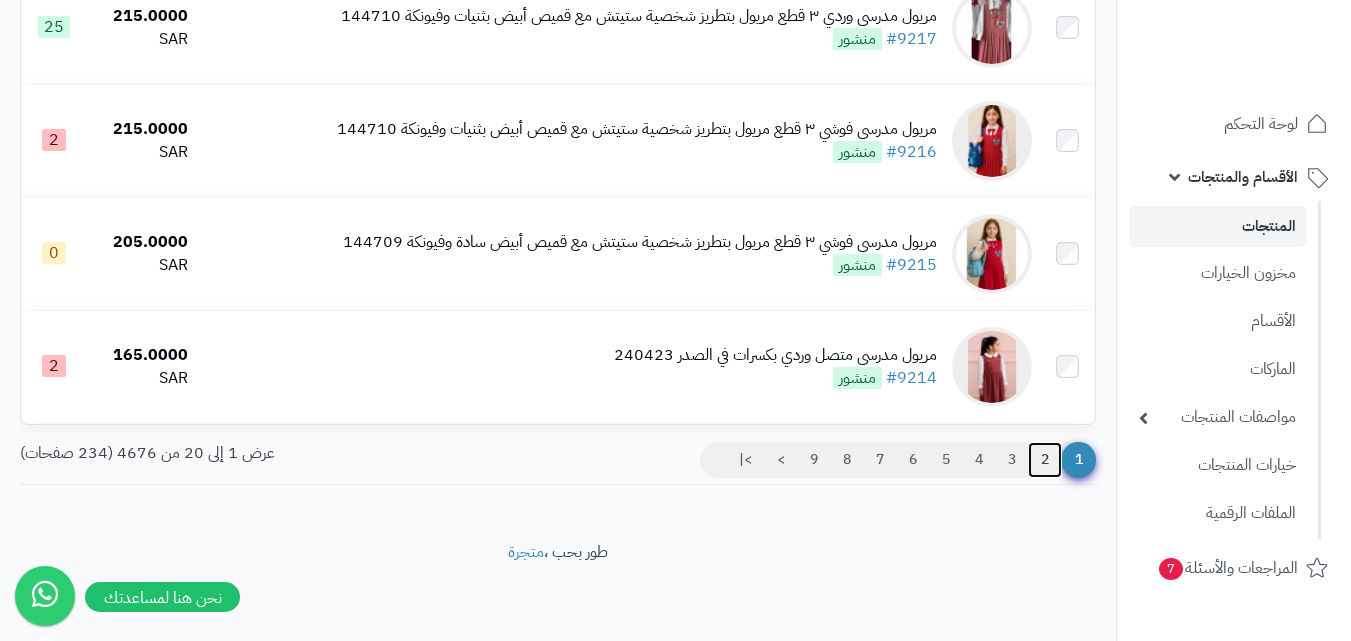 click on "2" at bounding box center (1045, 460) 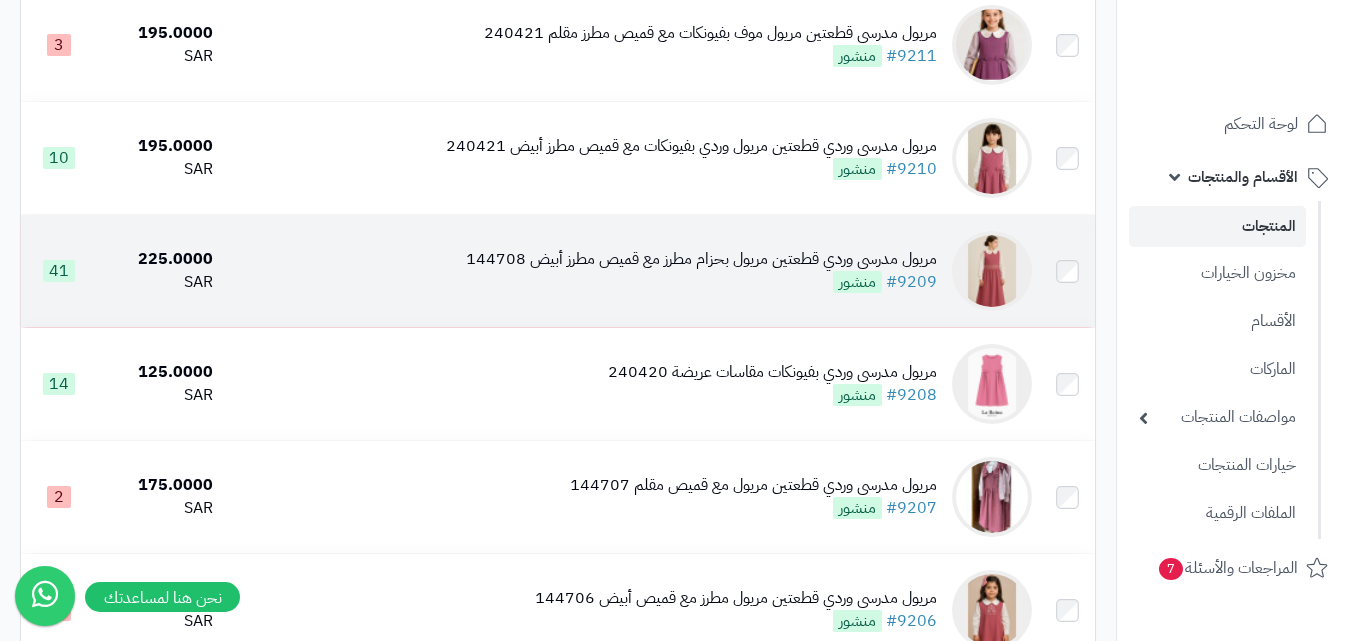 scroll, scrollTop: 700, scrollLeft: 0, axis: vertical 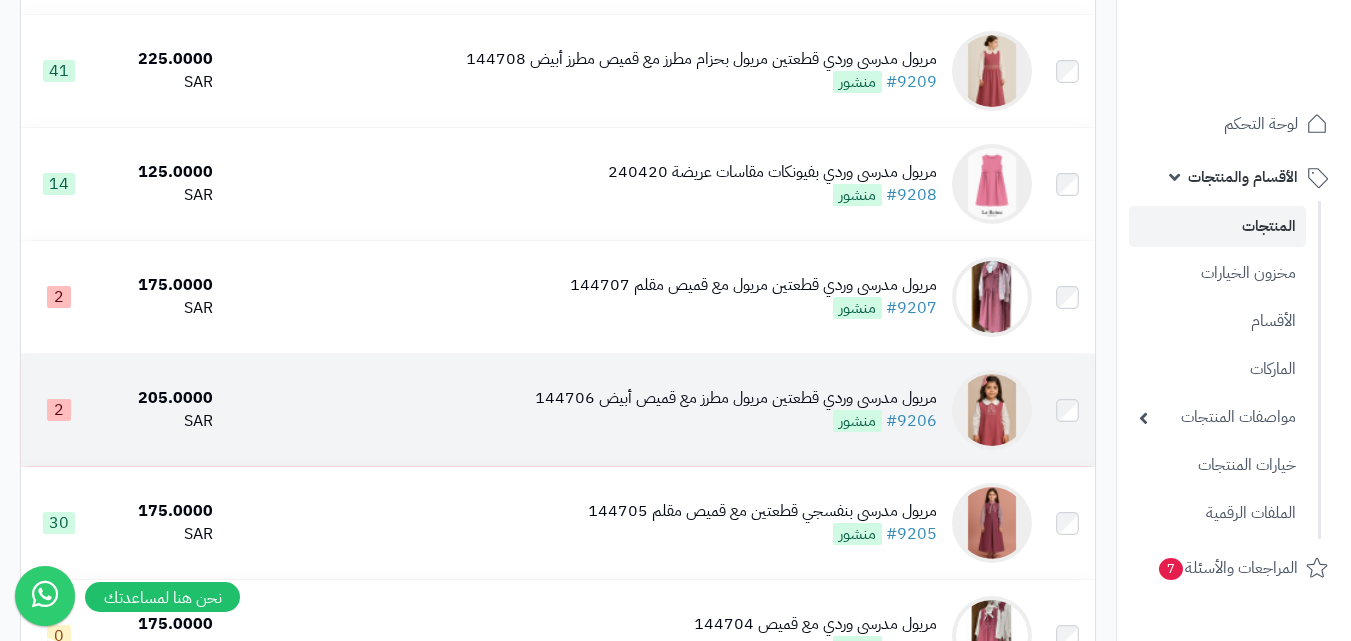 click at bounding box center (992, 410) 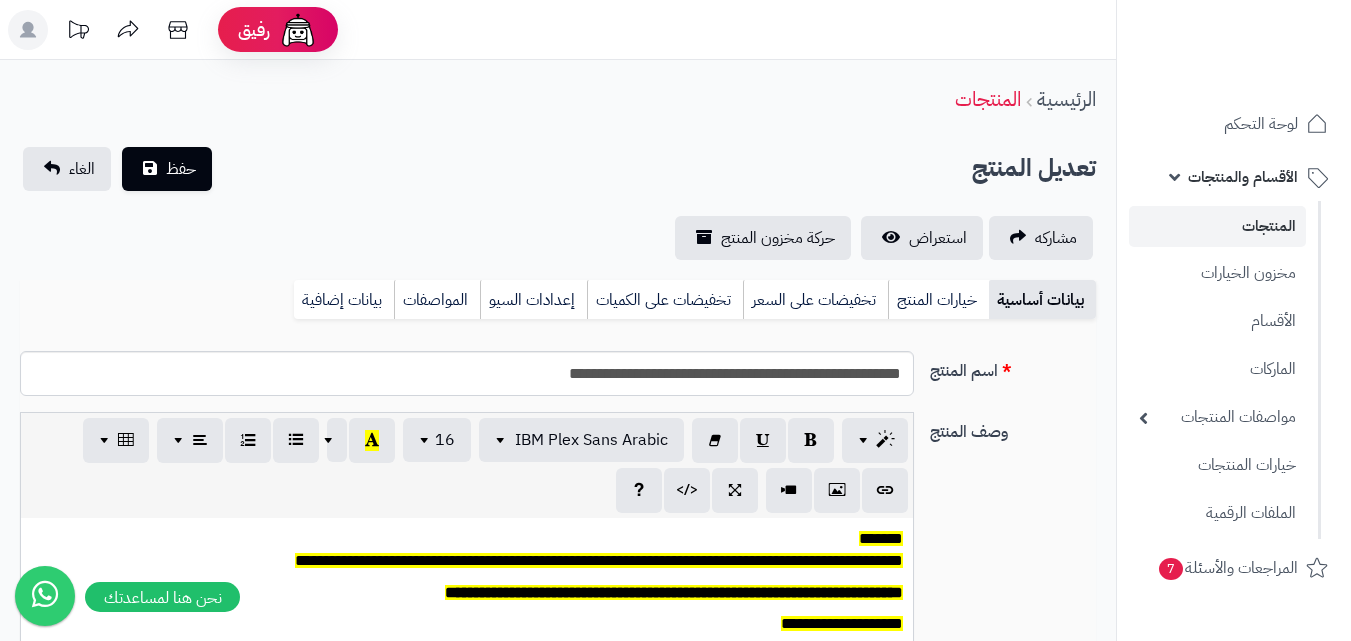 scroll, scrollTop: 0, scrollLeft: 0, axis: both 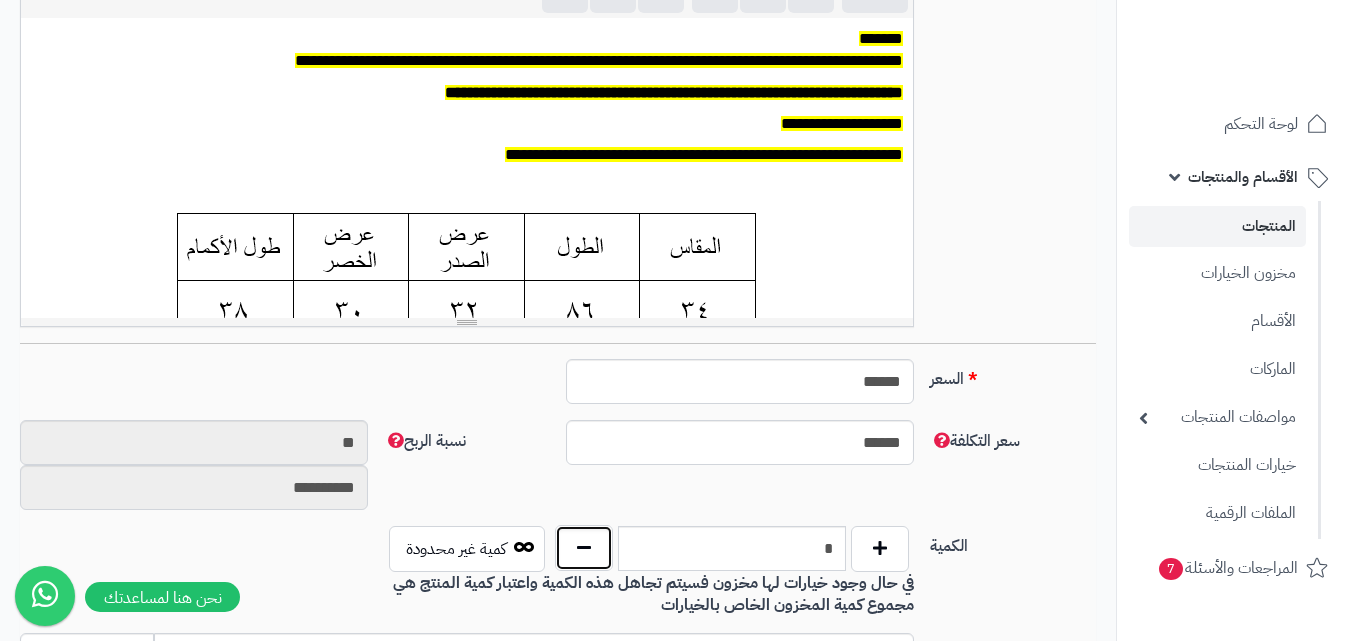 click at bounding box center (584, 548) 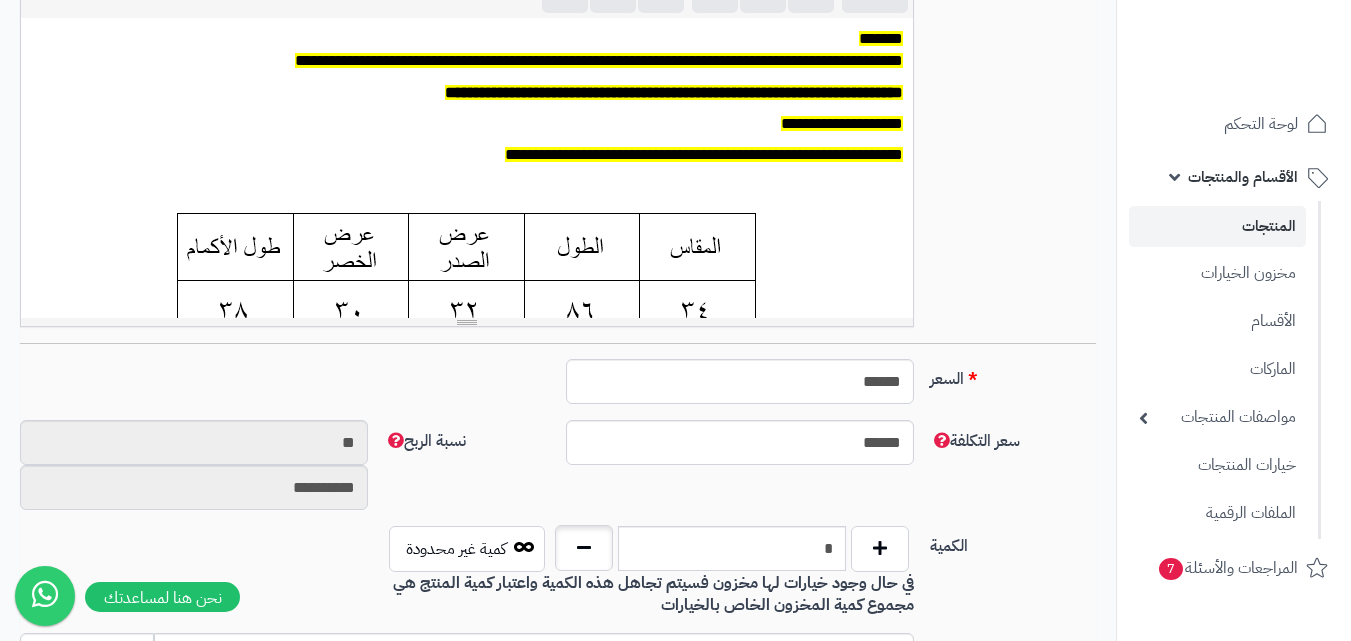 type on "*" 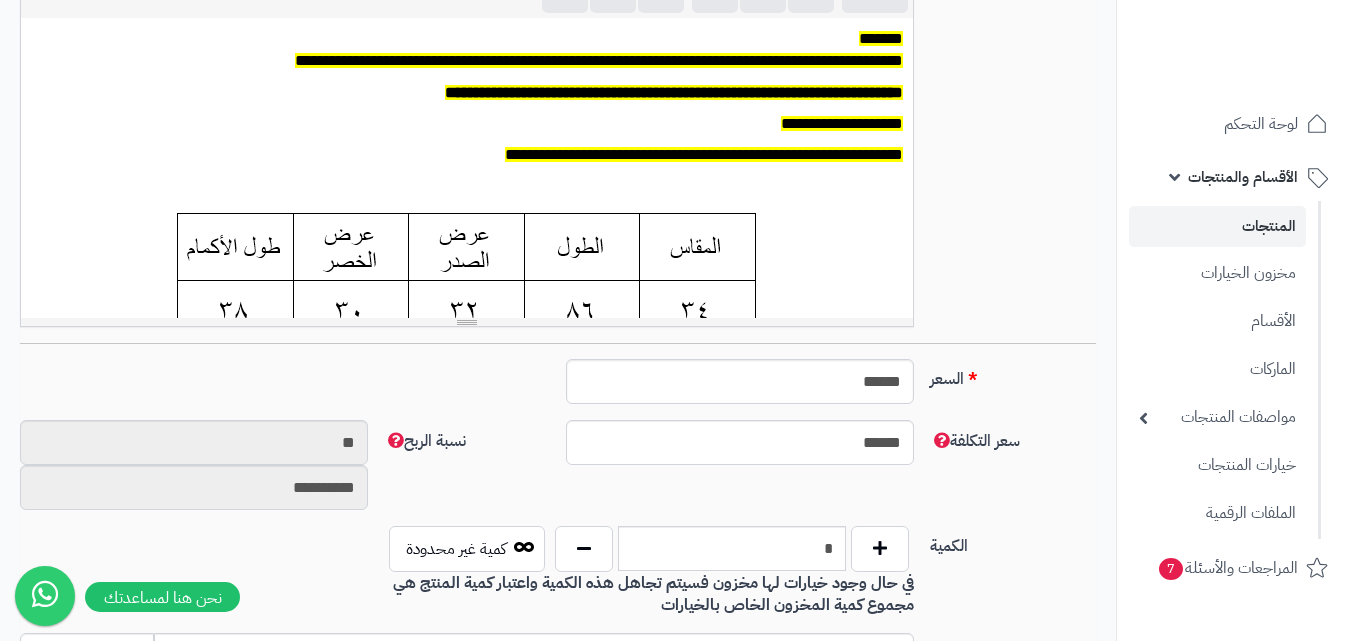 scroll, scrollTop: 0, scrollLeft: 0, axis: both 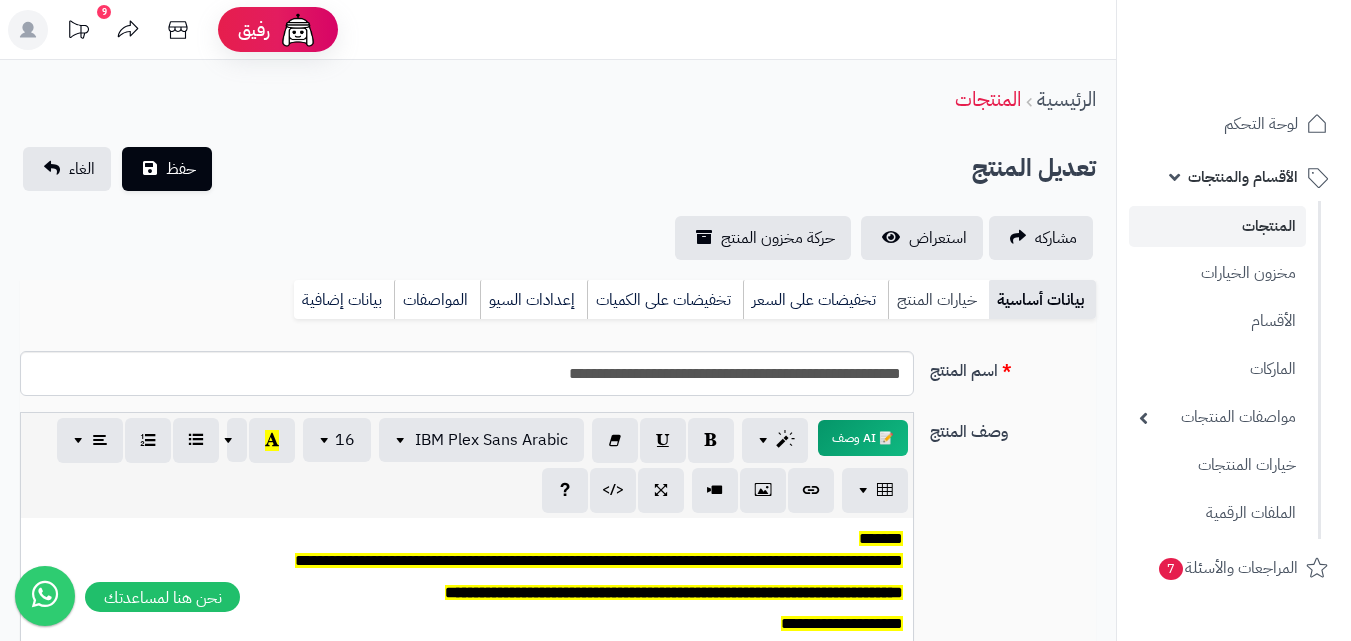 click on "خيارات المنتج" at bounding box center (938, 300) 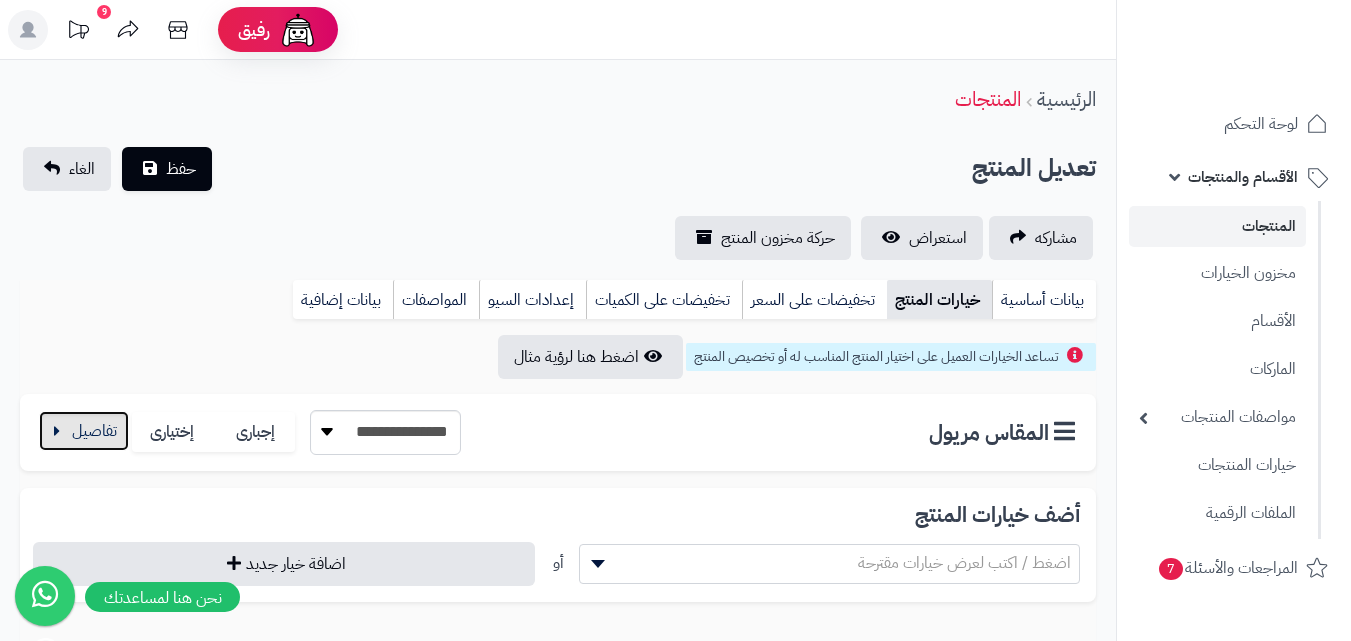click at bounding box center (84, 431) 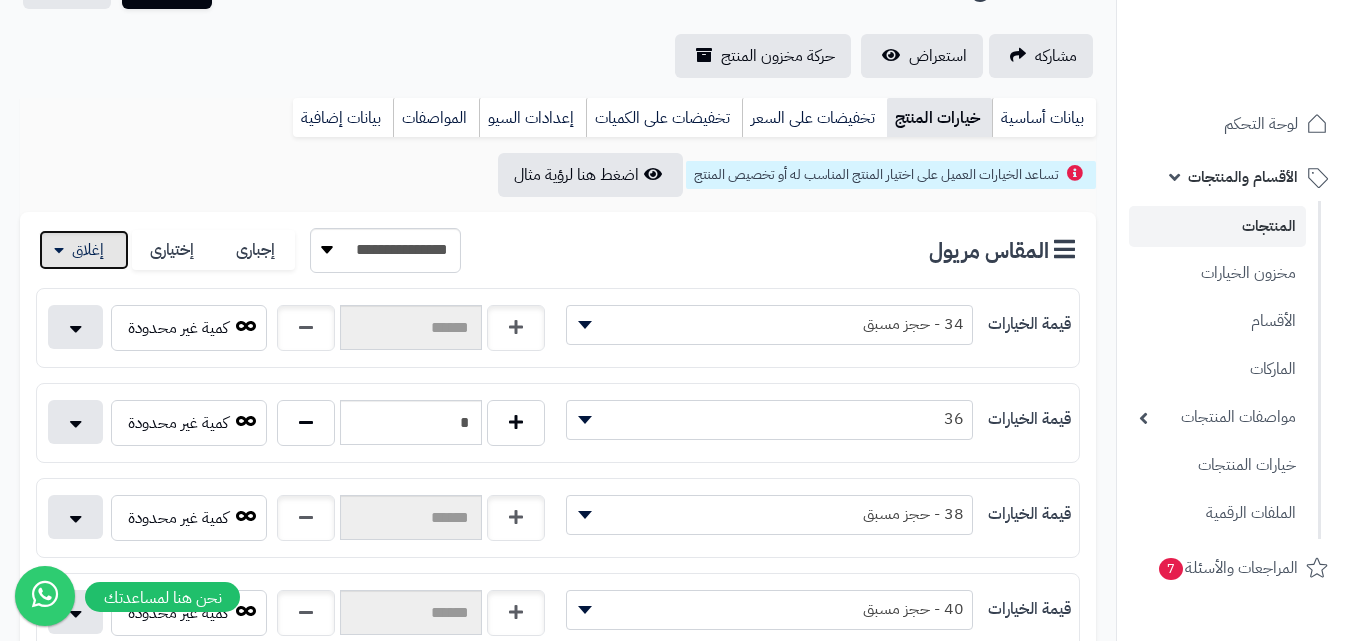 scroll, scrollTop: 200, scrollLeft: 0, axis: vertical 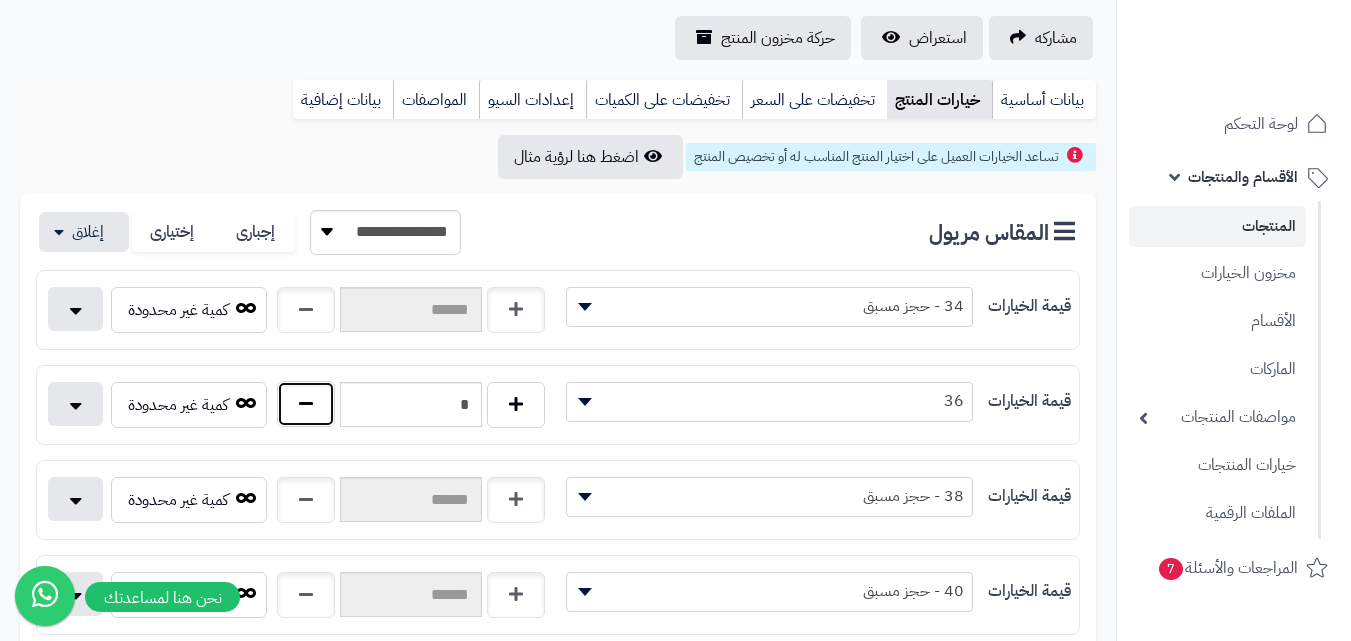 click at bounding box center [306, 404] 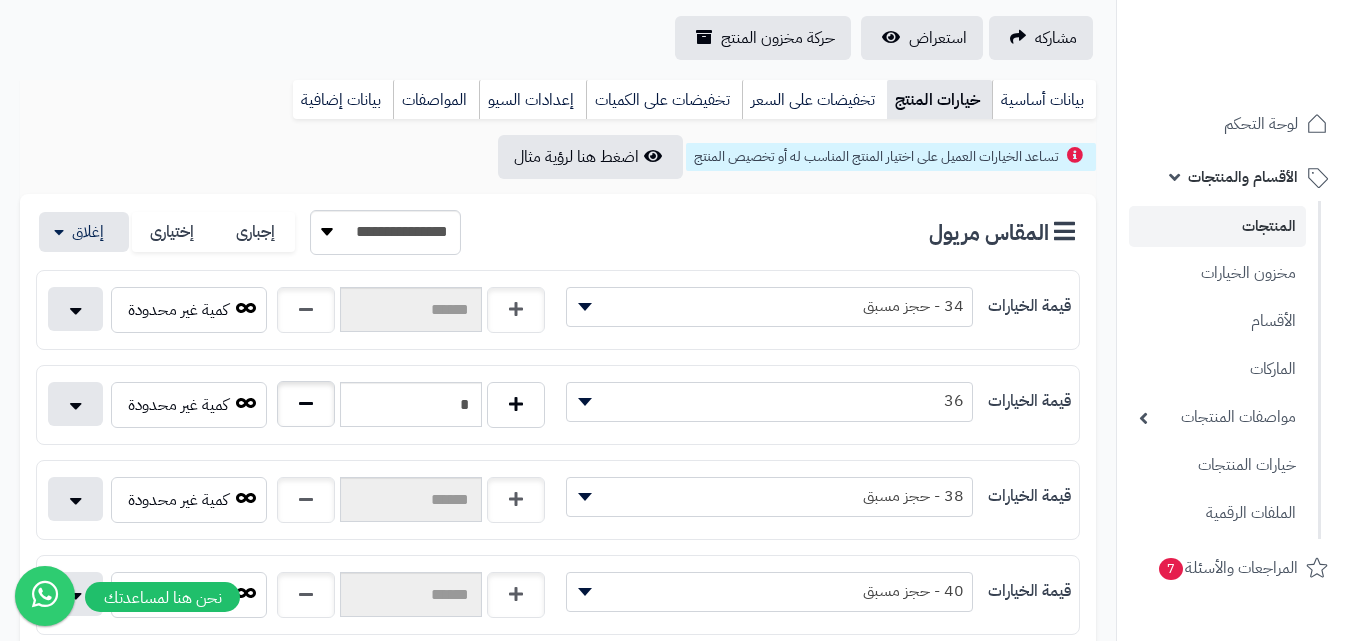 type on "*" 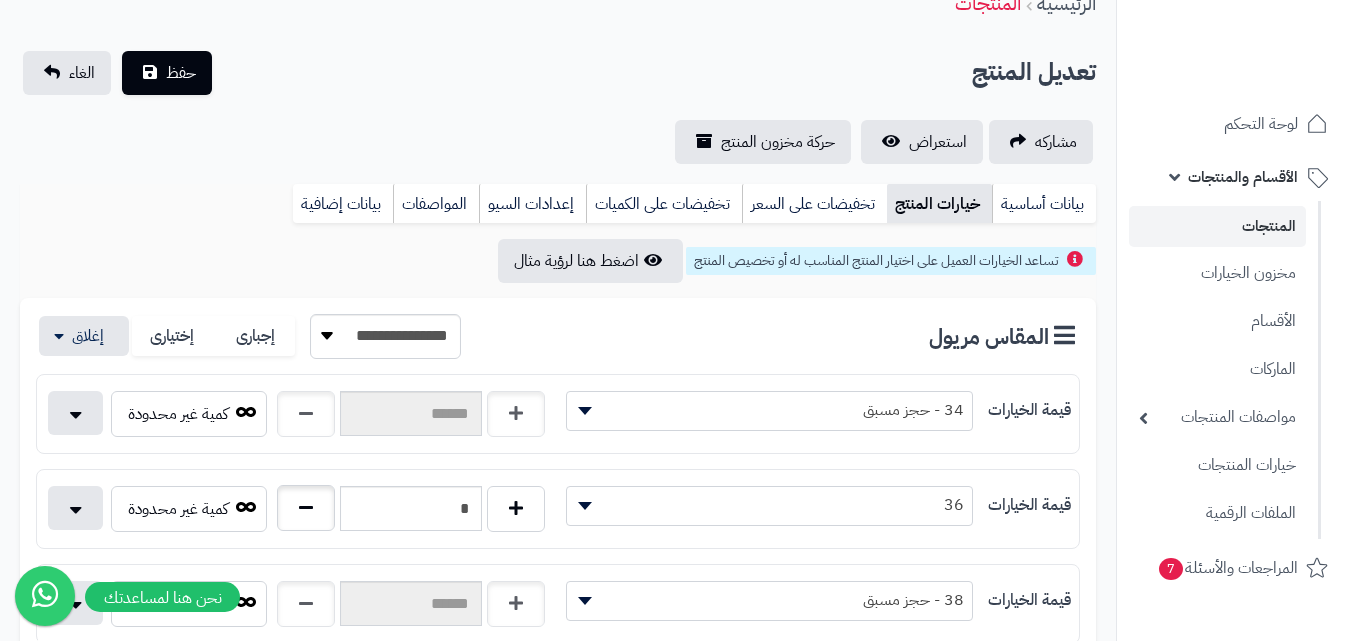 scroll, scrollTop: 0, scrollLeft: 0, axis: both 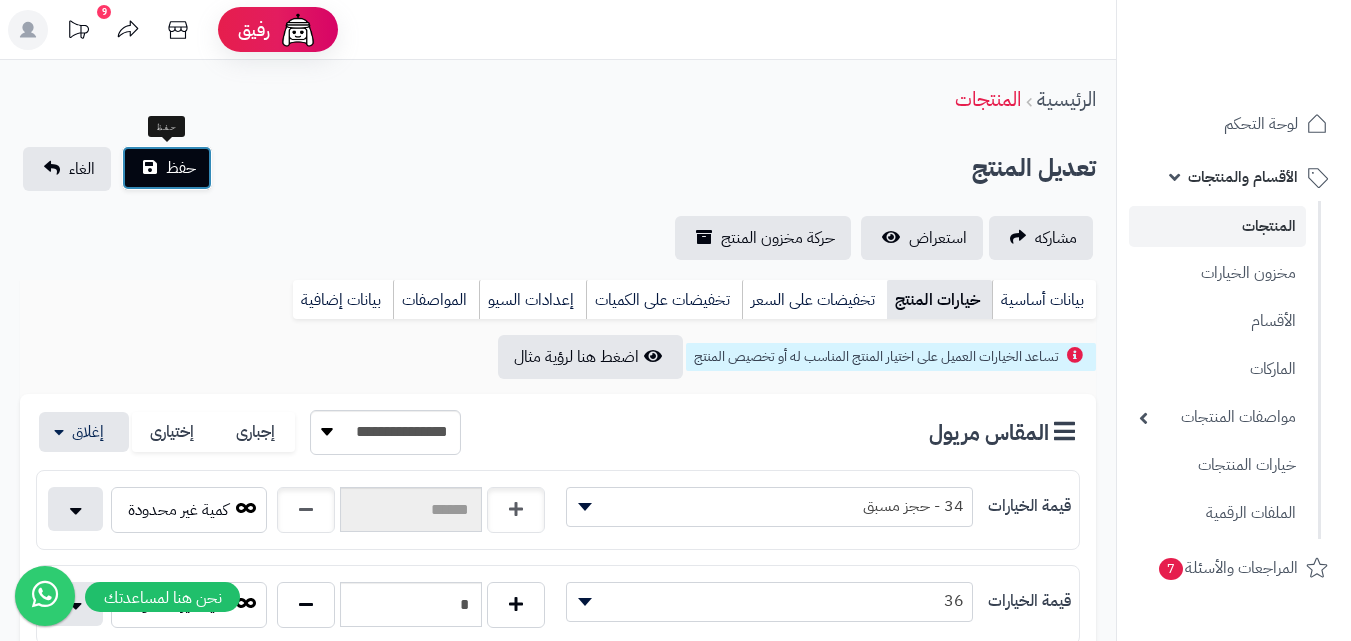 click on "حفظ" at bounding box center [181, 168] 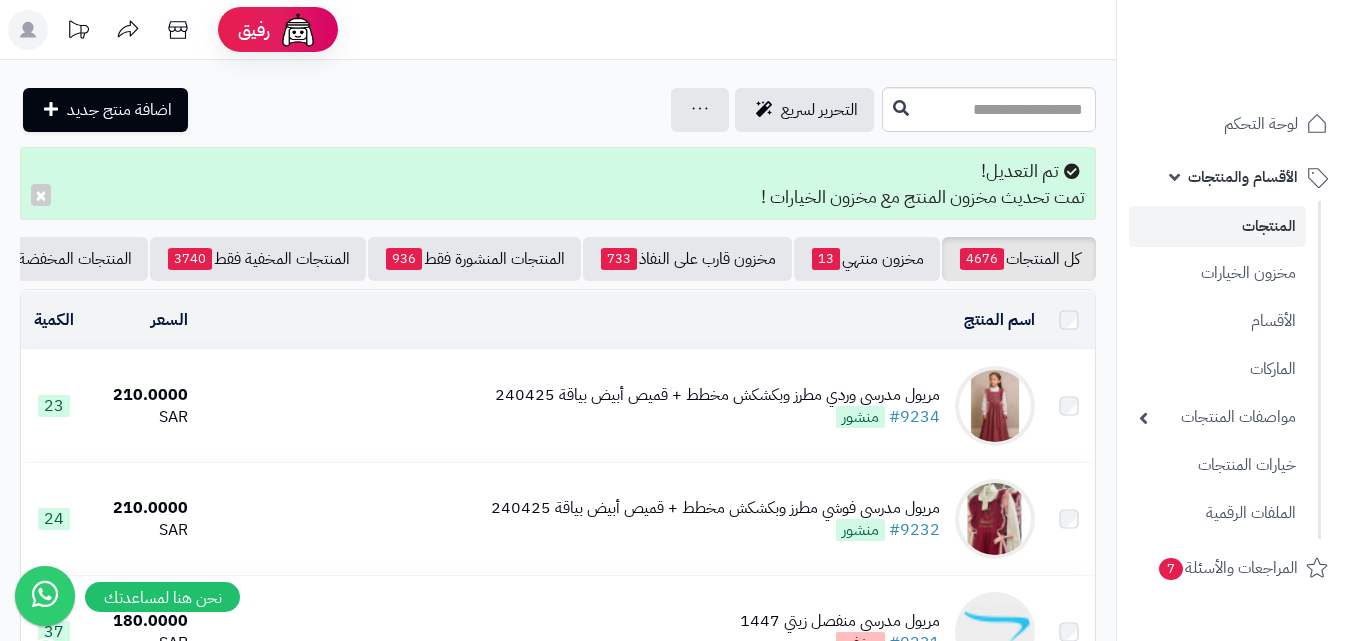 scroll, scrollTop: 0, scrollLeft: 0, axis: both 